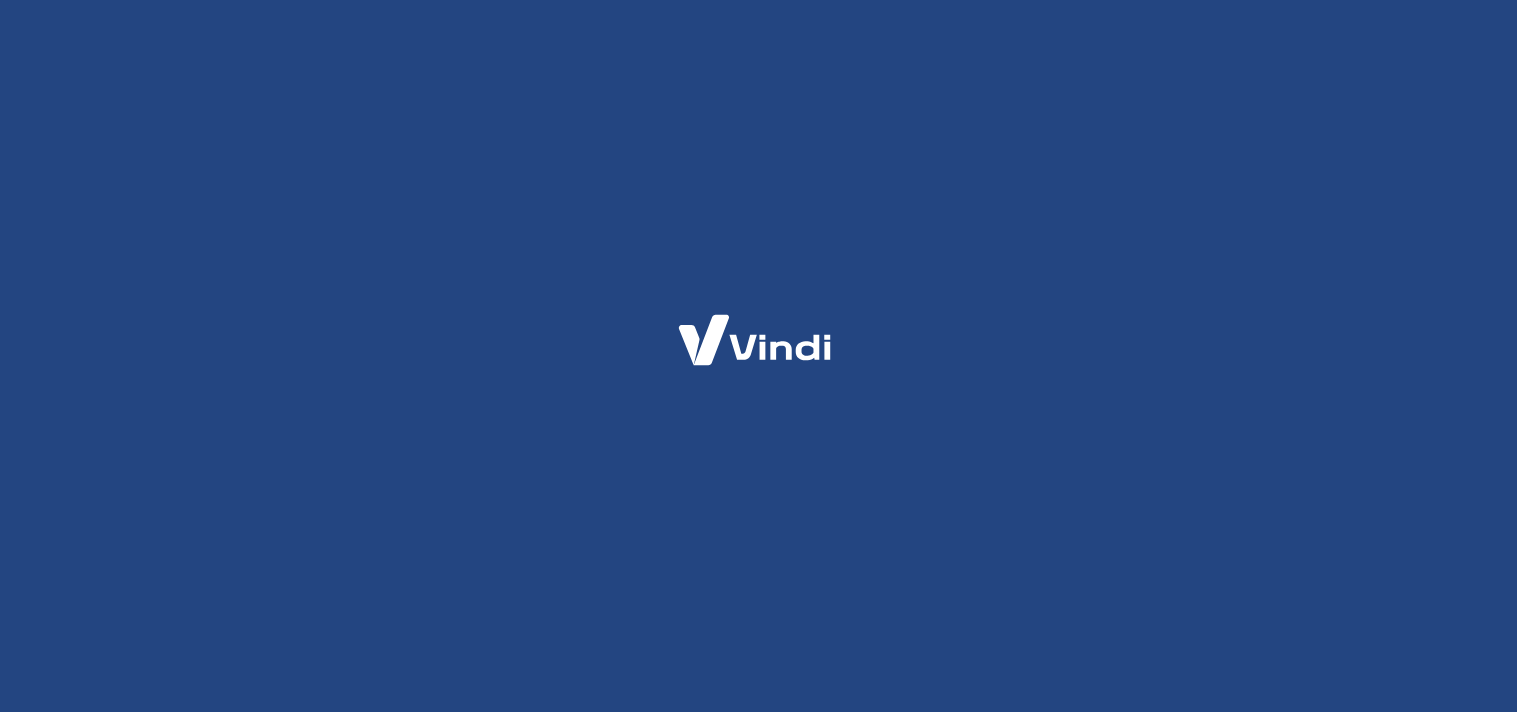 scroll, scrollTop: 0, scrollLeft: 0, axis: both 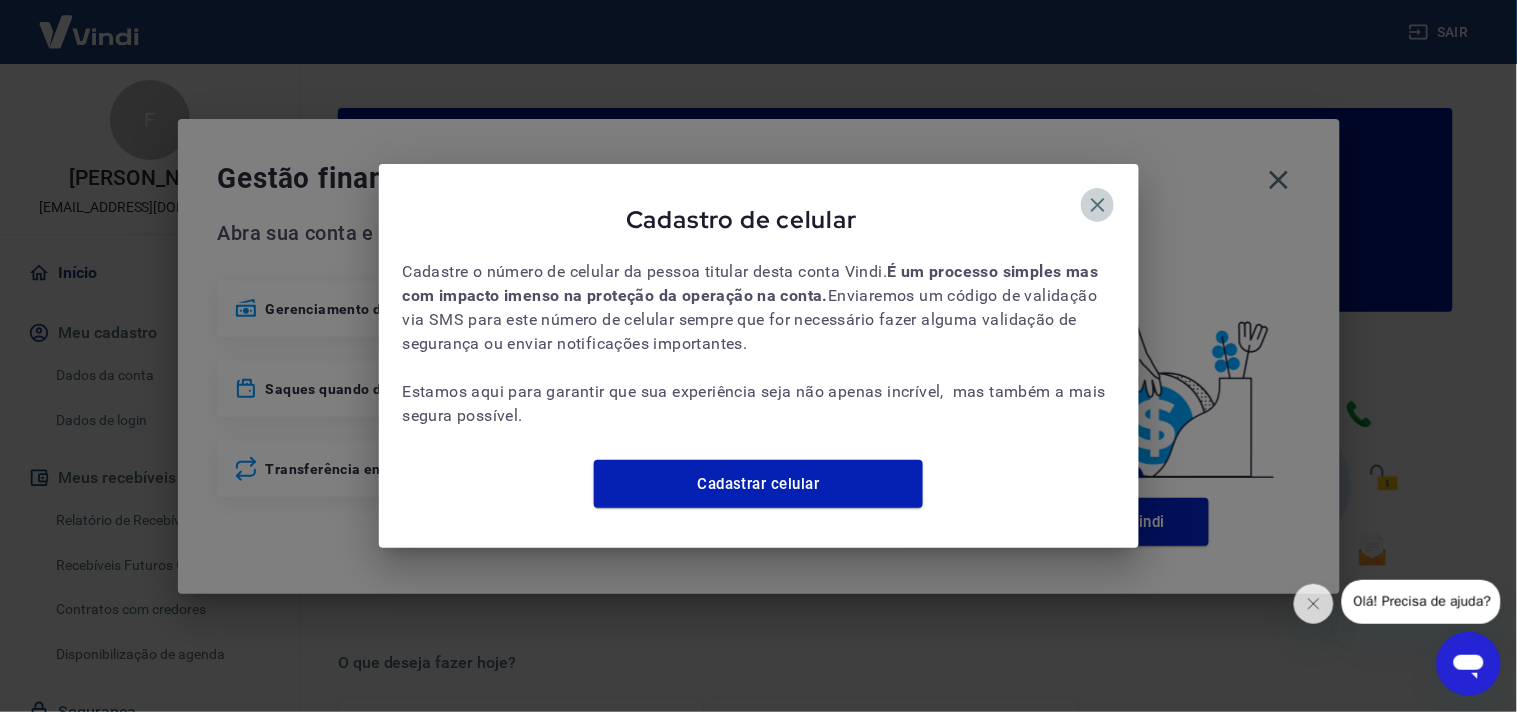 drag, startPoint x: 1090, startPoint y: 183, endPoint x: 1173, endPoint y: 183, distance: 83 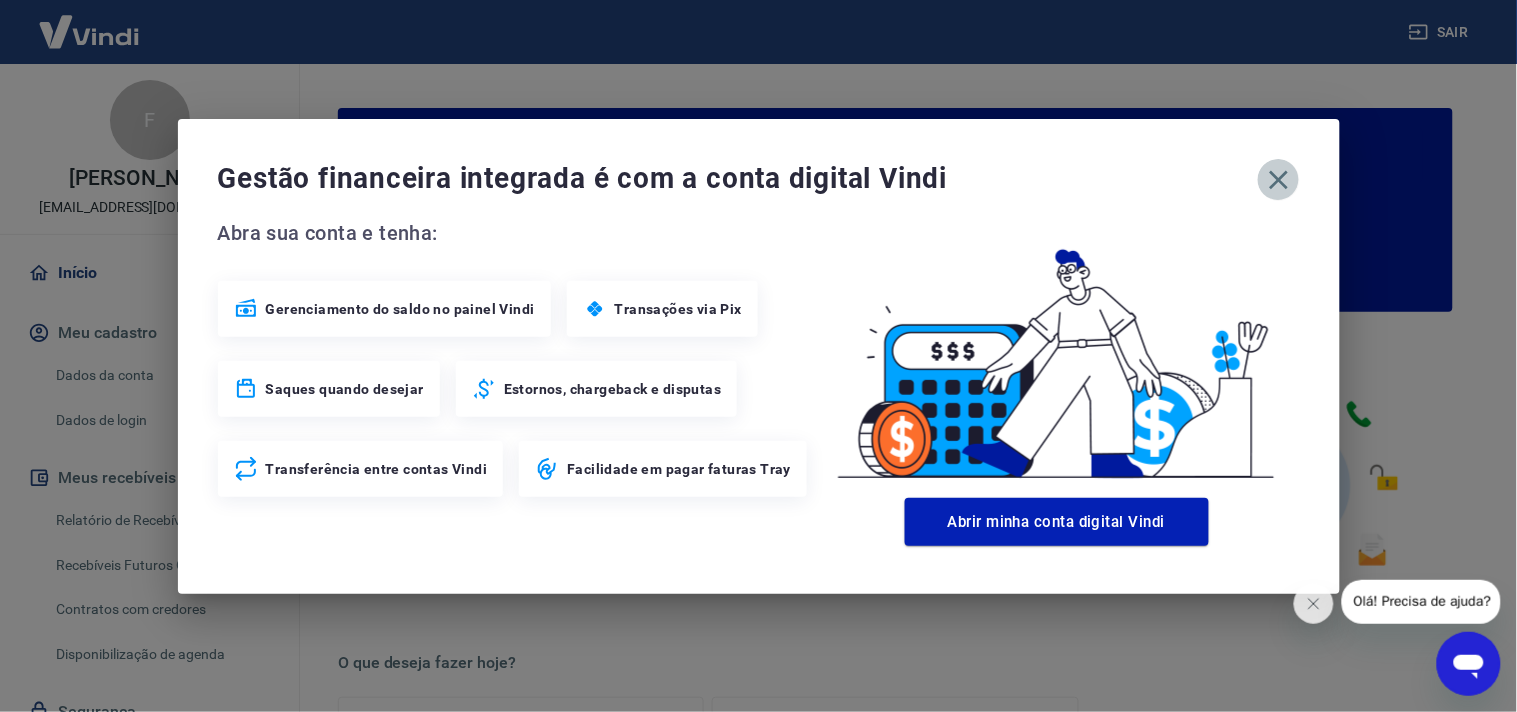 click 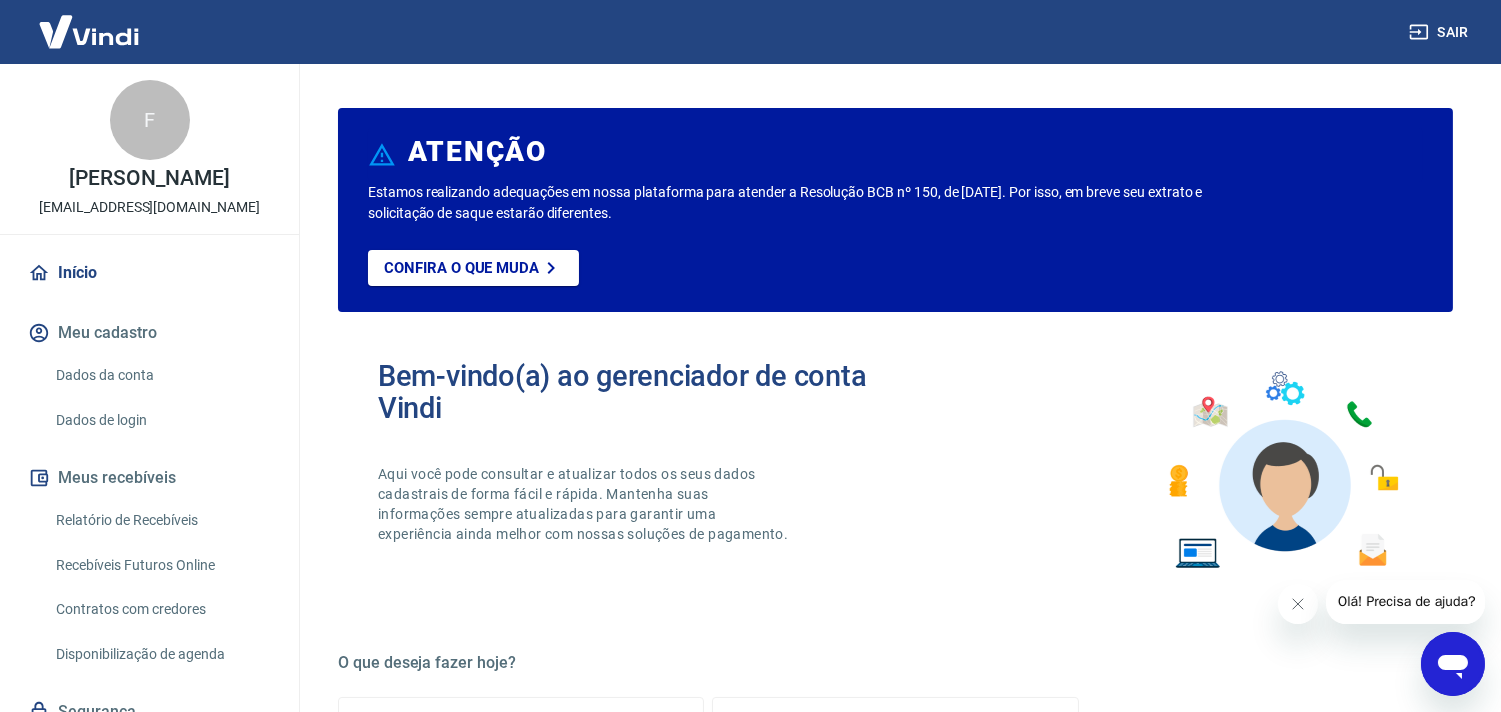 click on "Sair" at bounding box center (1441, 32) 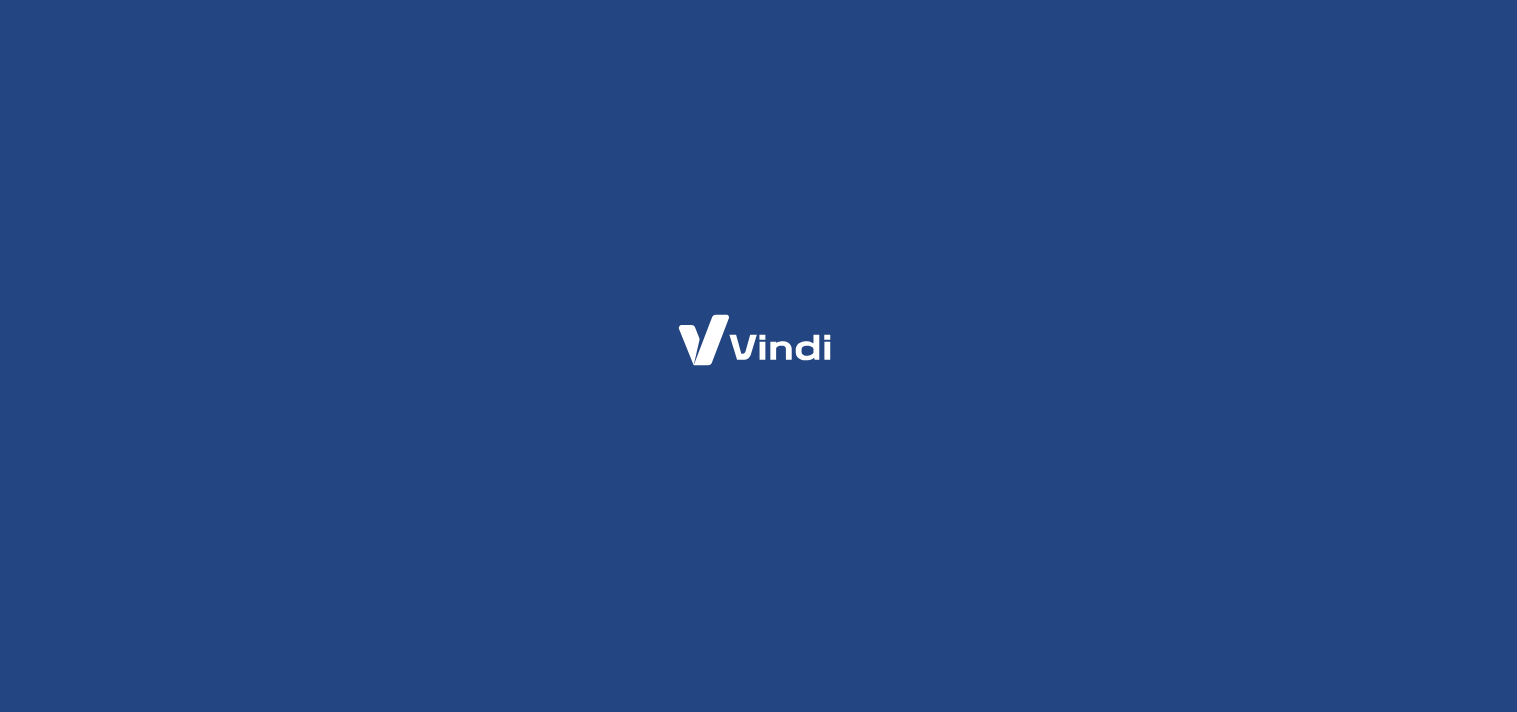 scroll, scrollTop: 0, scrollLeft: 0, axis: both 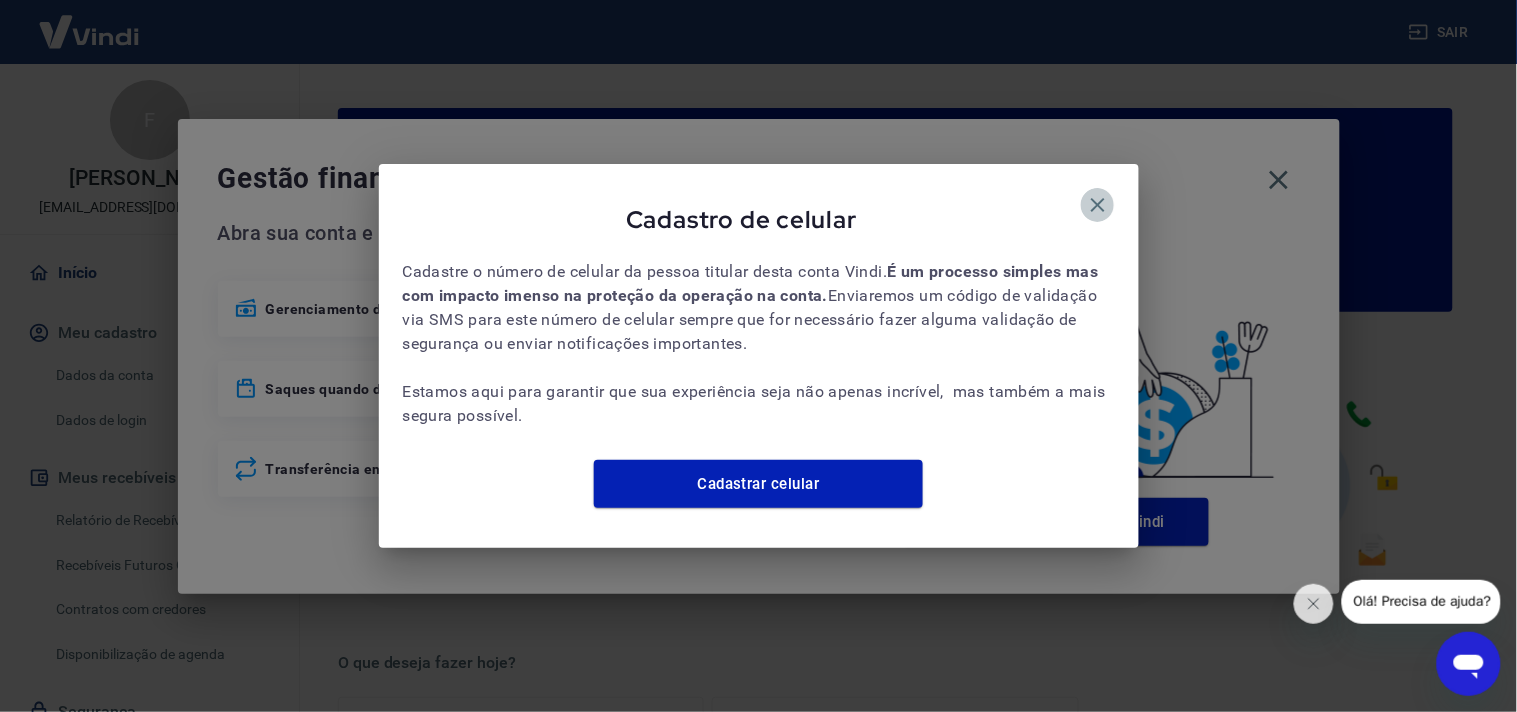click 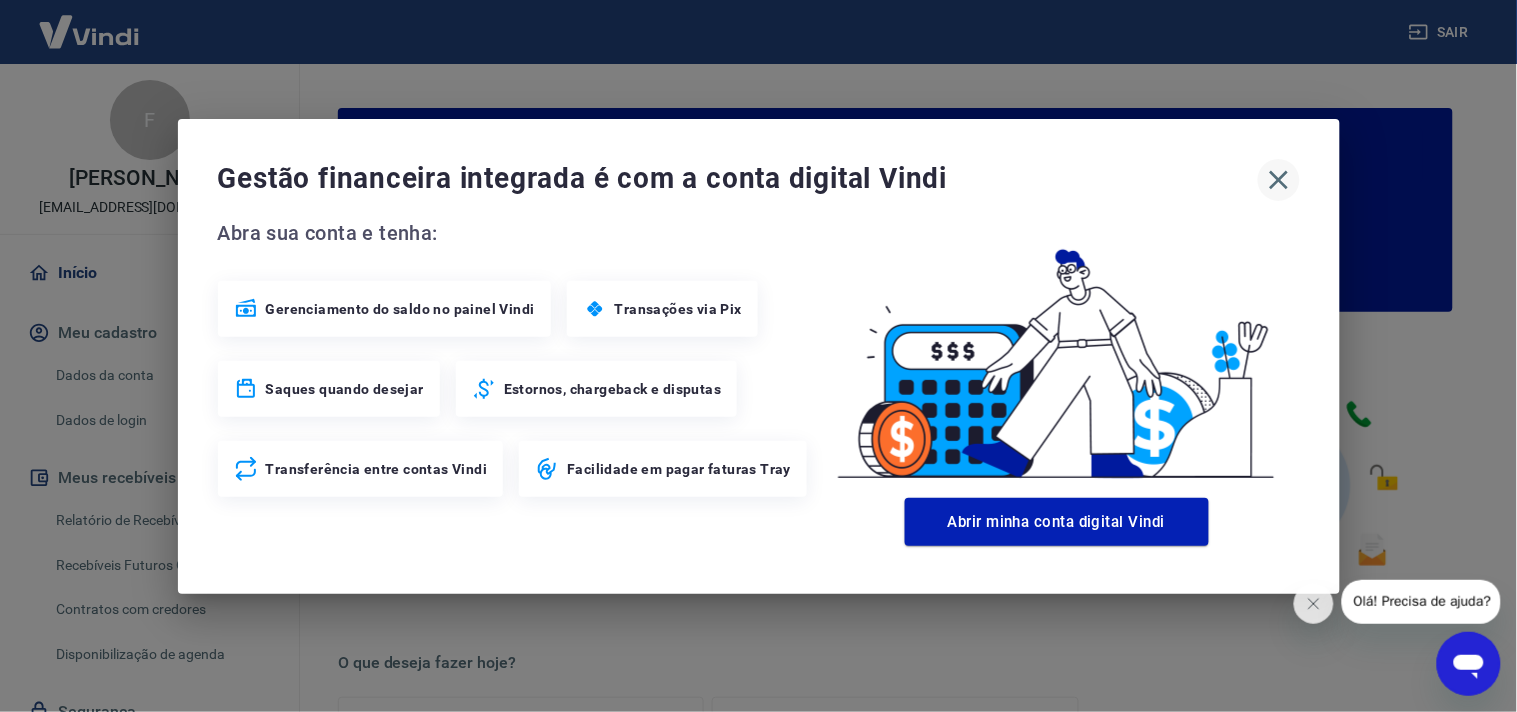 click 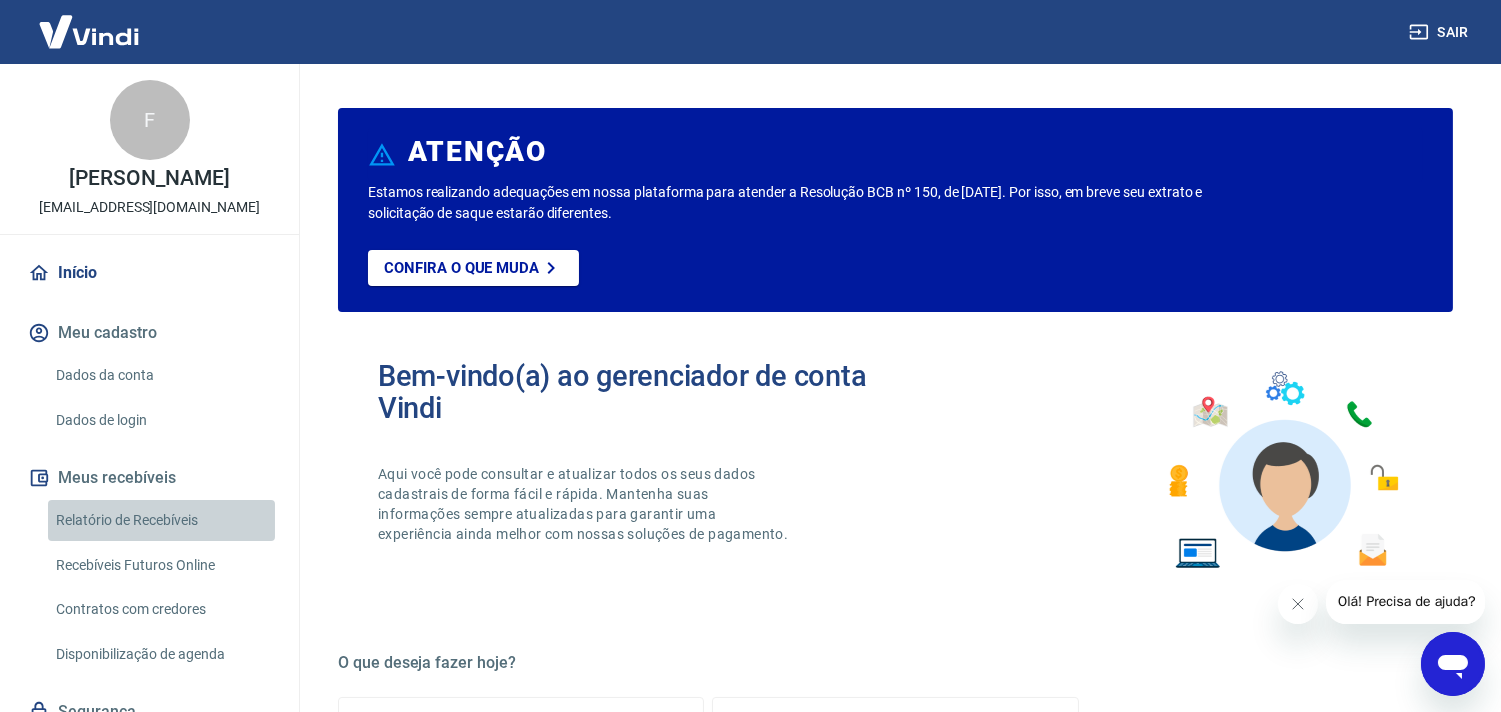 click on "Relatório de Recebíveis" at bounding box center (161, 520) 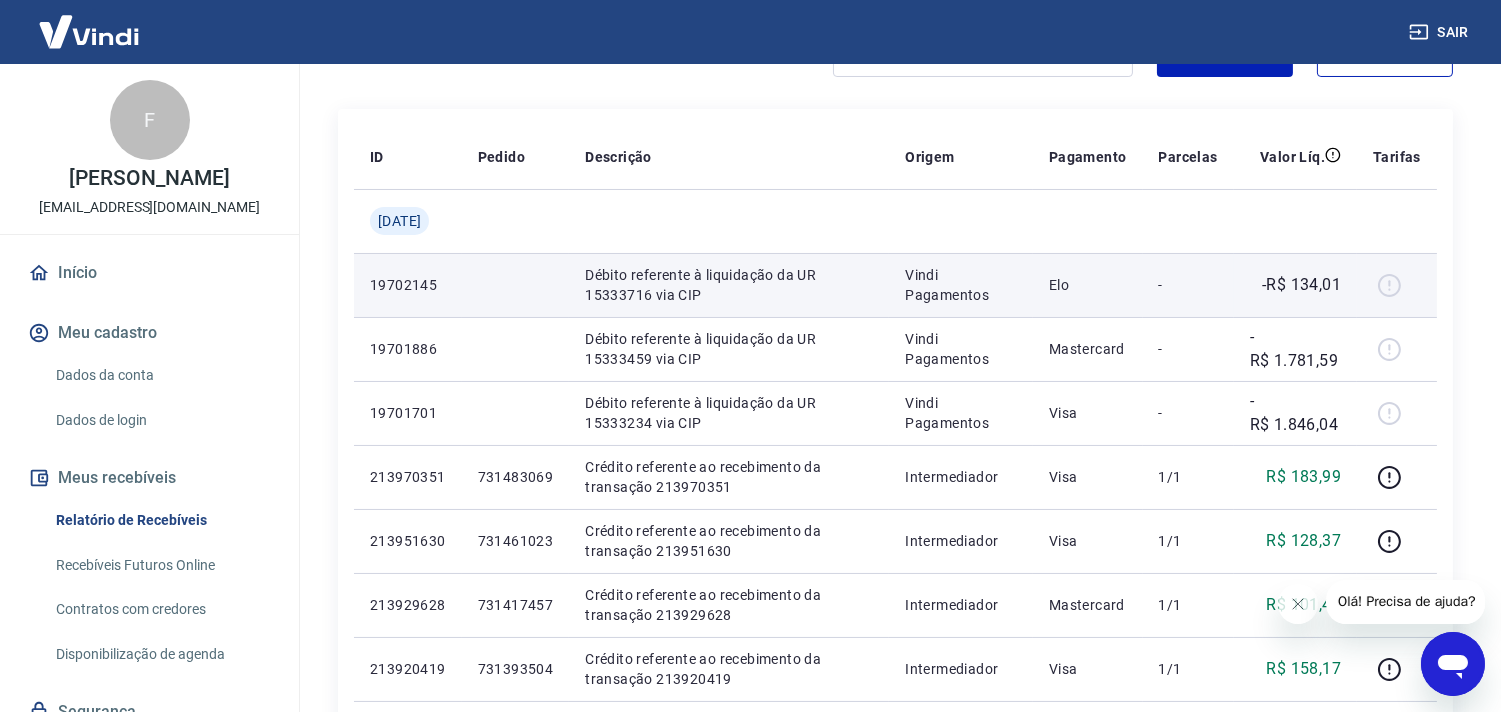 scroll, scrollTop: 222, scrollLeft: 0, axis: vertical 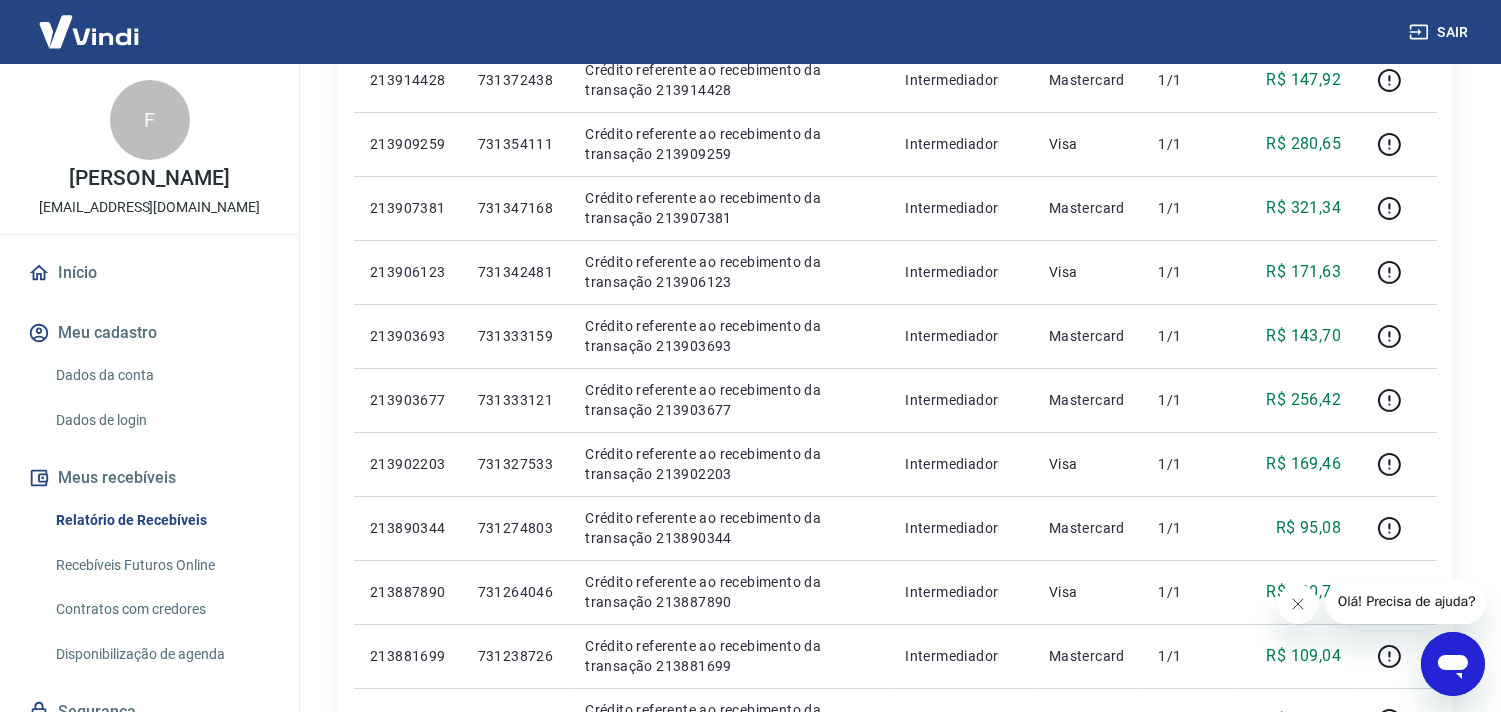 drag, startPoint x: 2553, startPoint y: 1196, endPoint x: 1292, endPoint y: 589, distance: 1399.4891 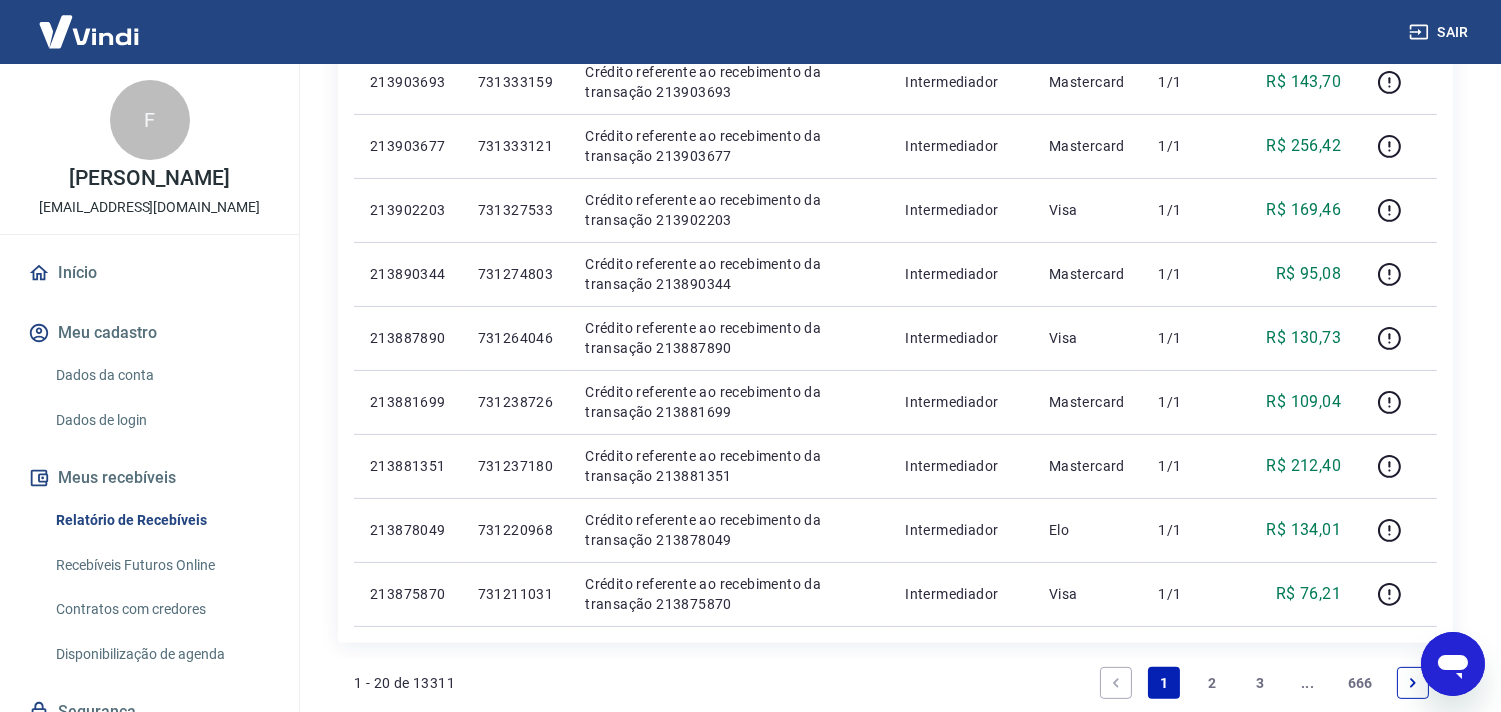 scroll, scrollTop: 1190, scrollLeft: 0, axis: vertical 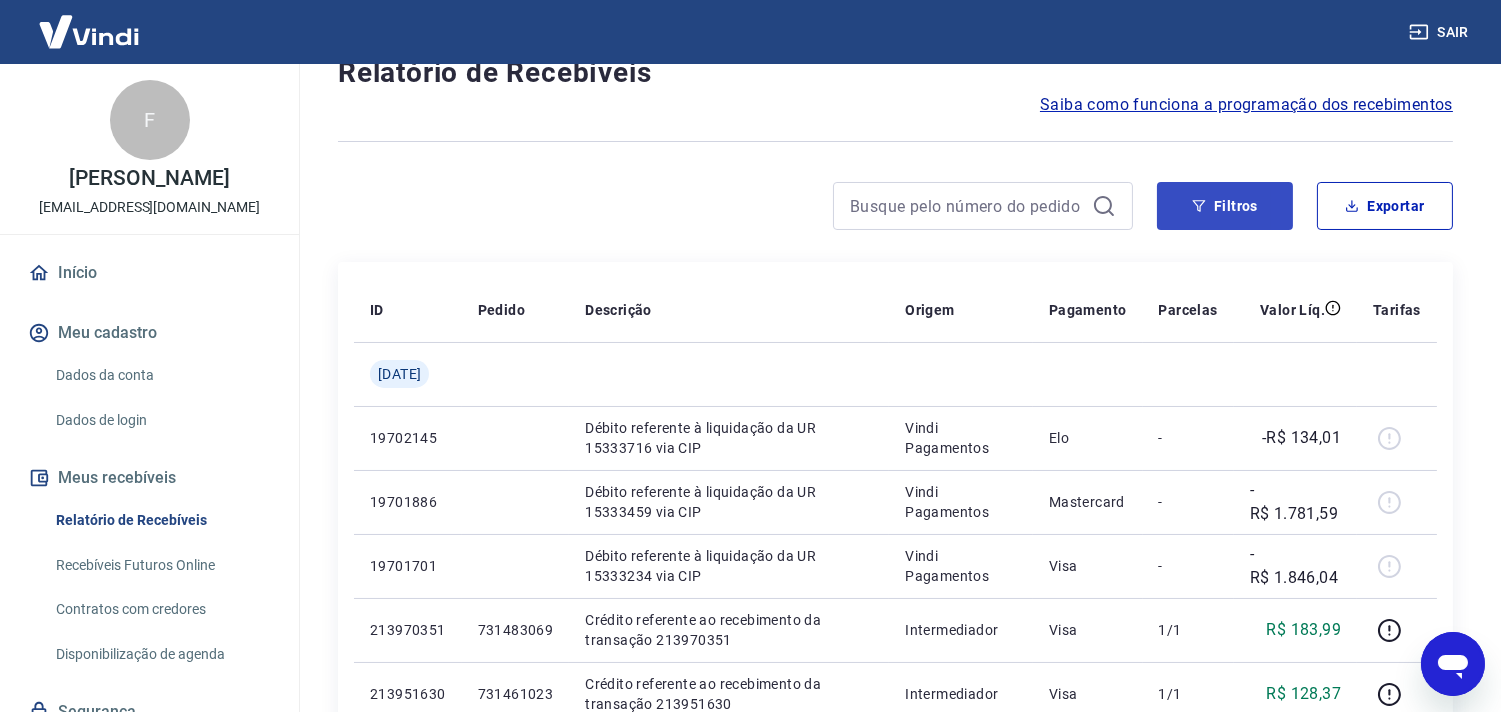 drag, startPoint x: 1302, startPoint y: 205, endPoint x: 1281, endPoint y: 201, distance: 21.377558 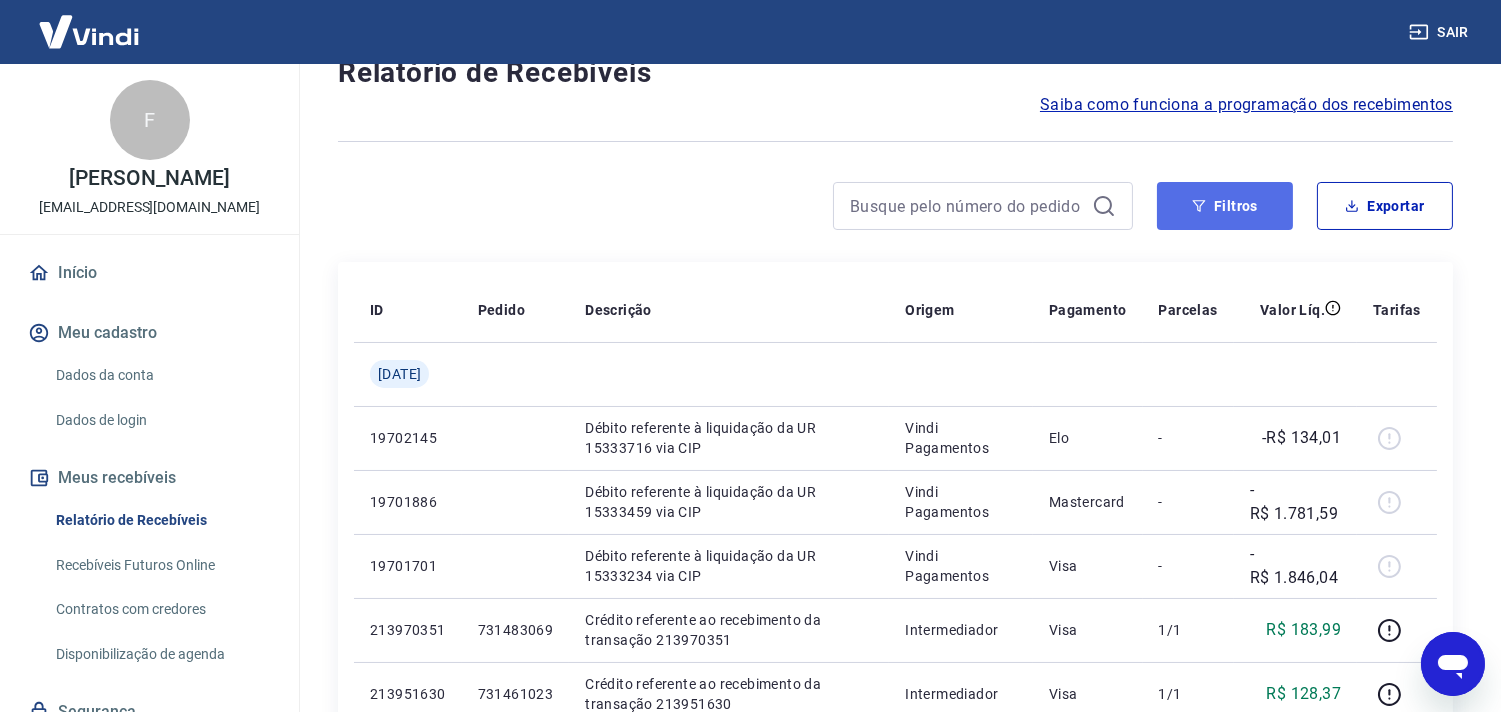 click on "Filtros" at bounding box center (1225, 206) 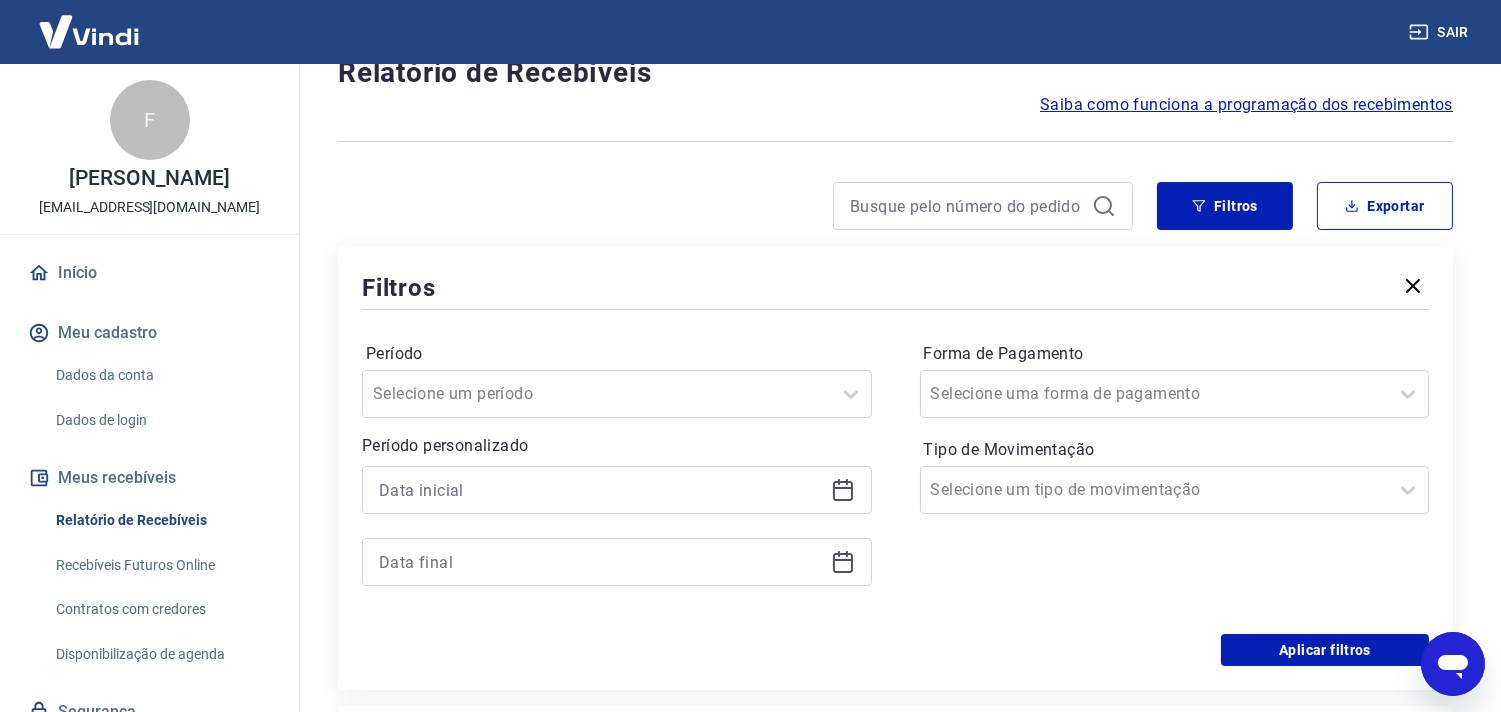 click on "Sair" at bounding box center [1441, 32] 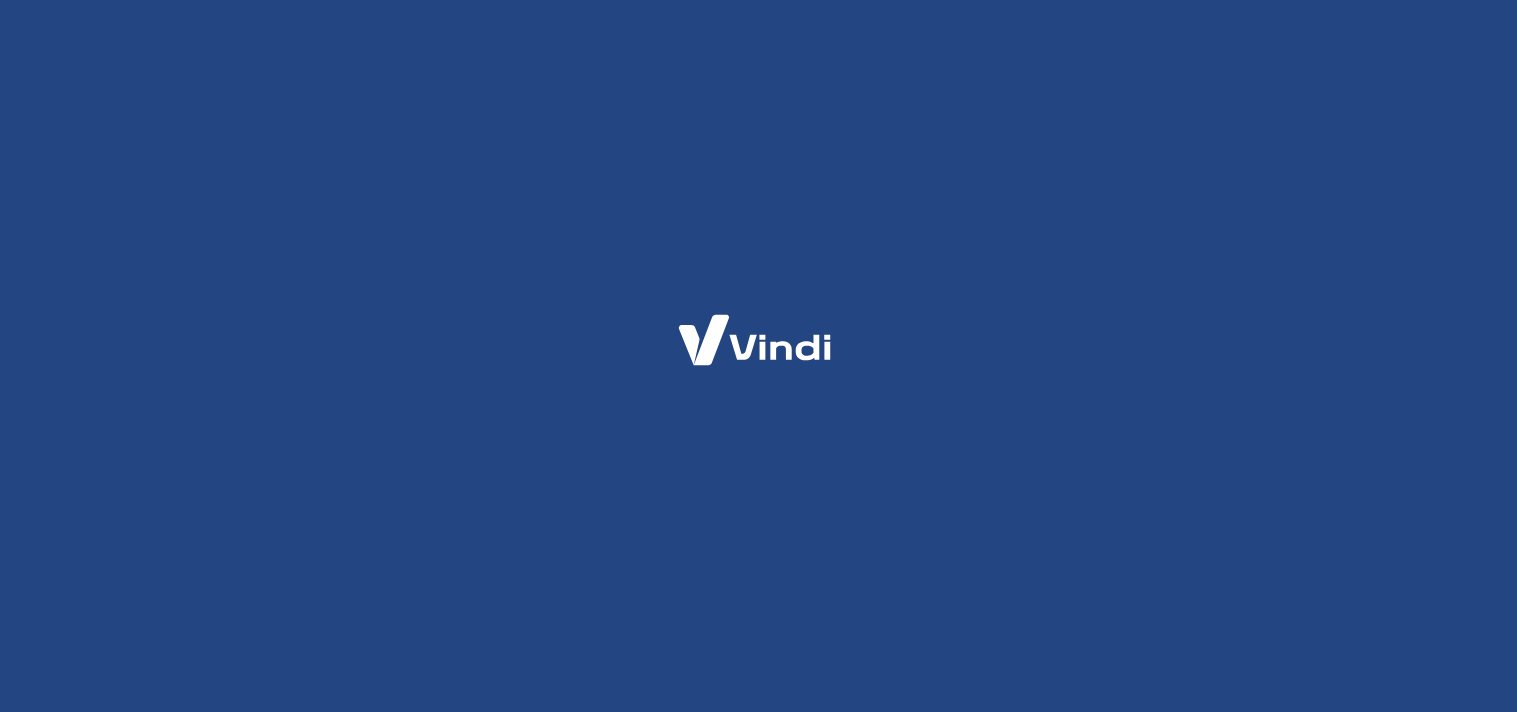 scroll, scrollTop: 0, scrollLeft: 0, axis: both 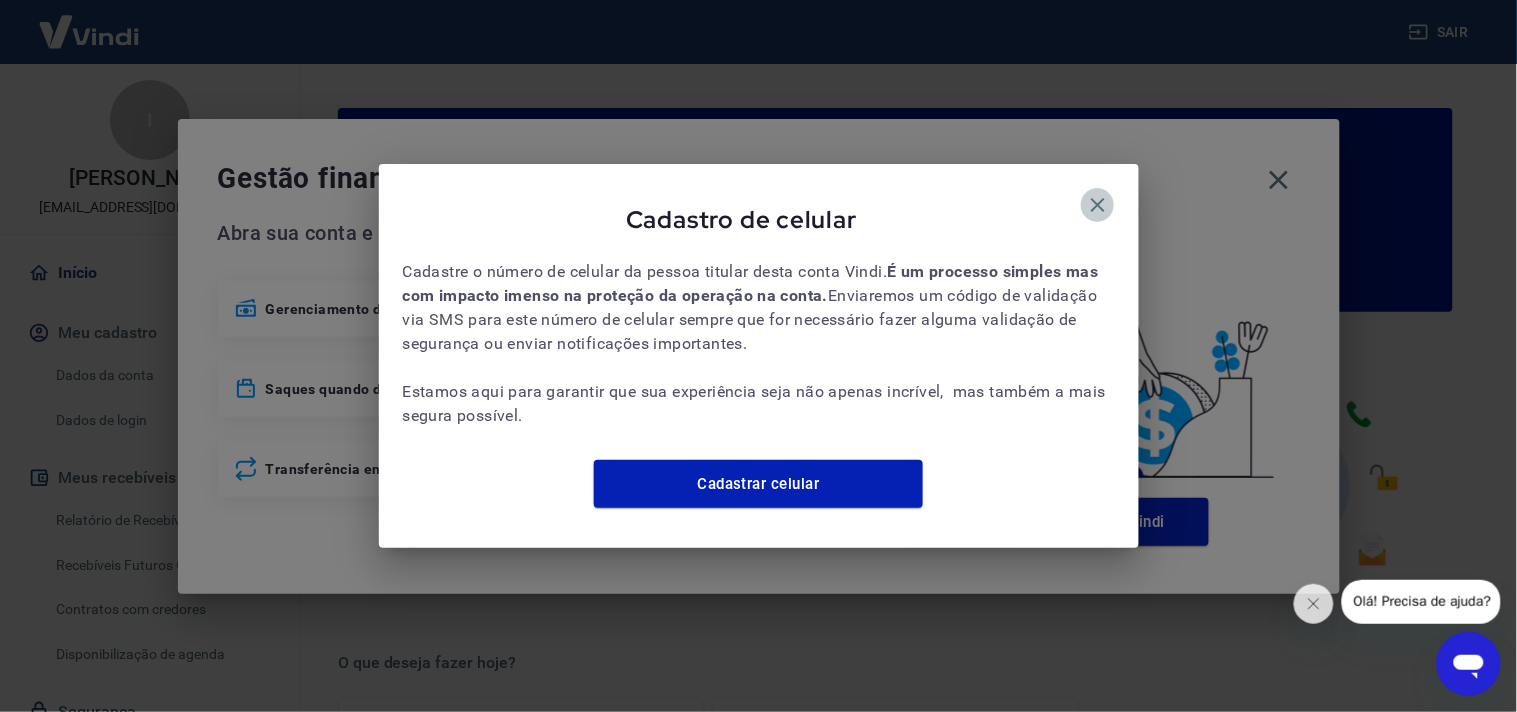 click 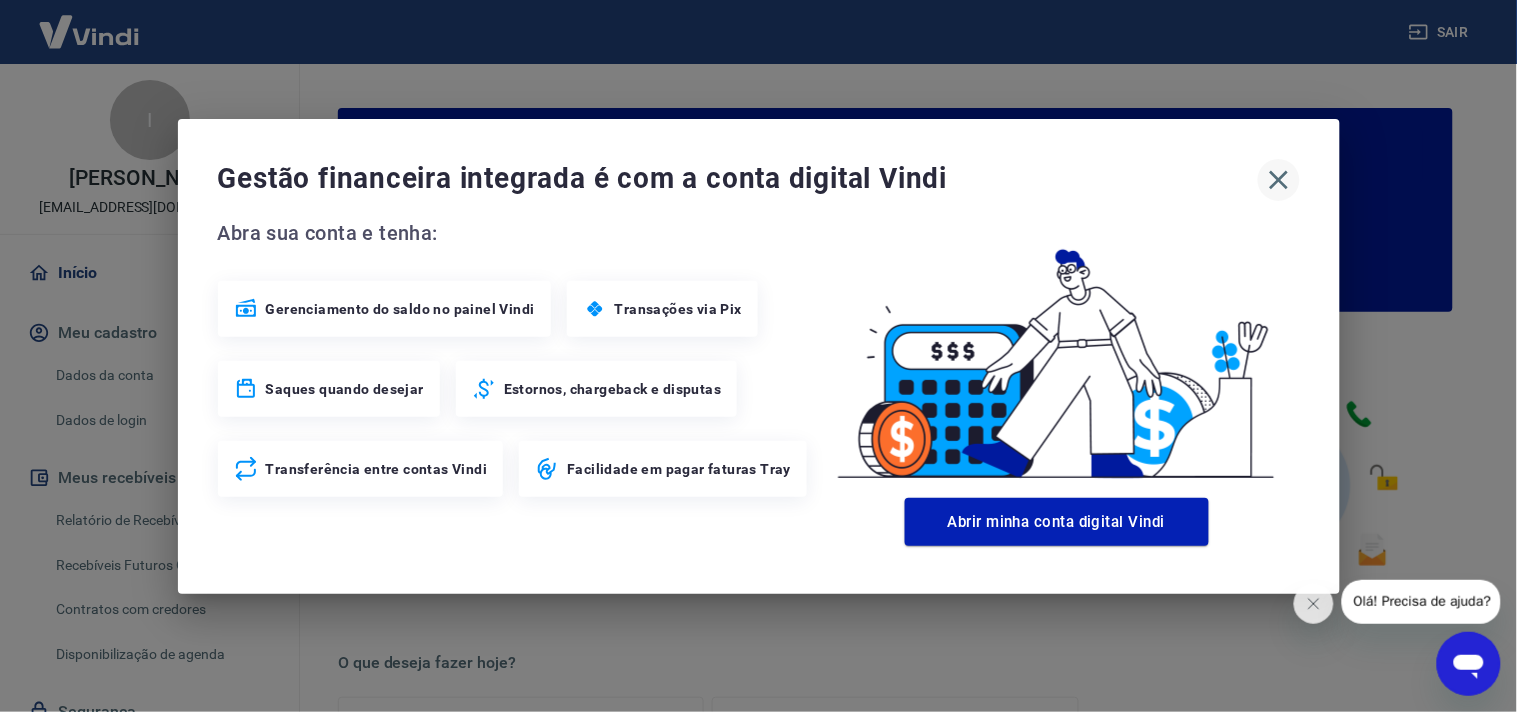 click 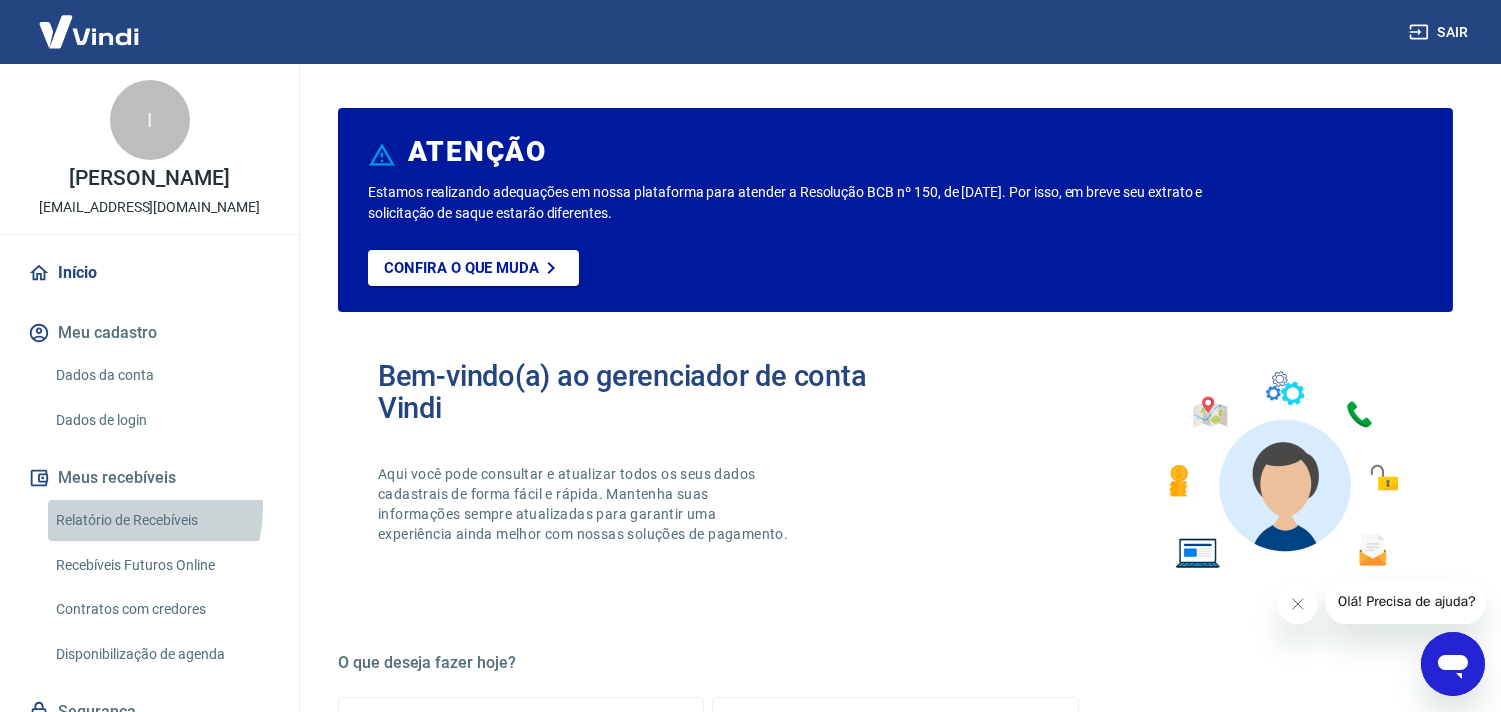 click on "Relatório de Recebíveis" at bounding box center [161, 520] 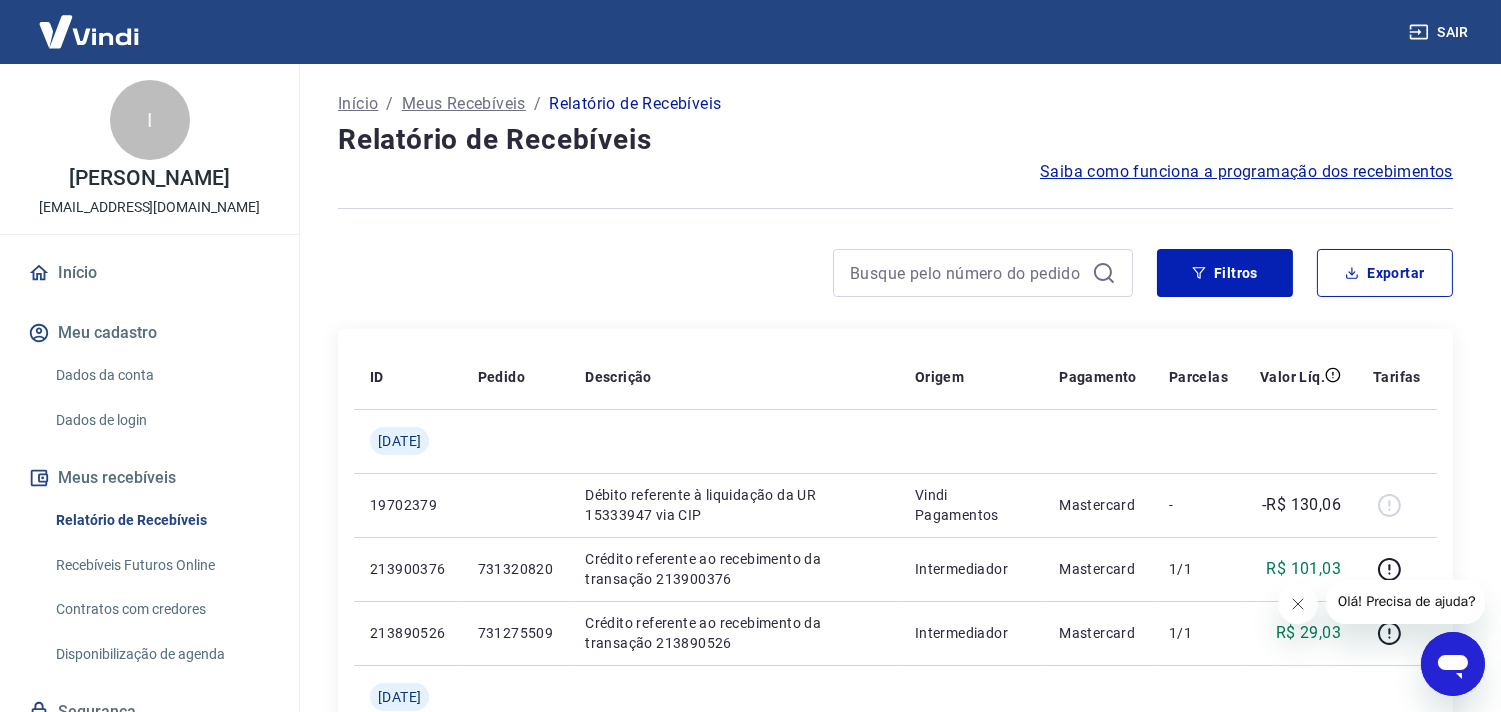 click 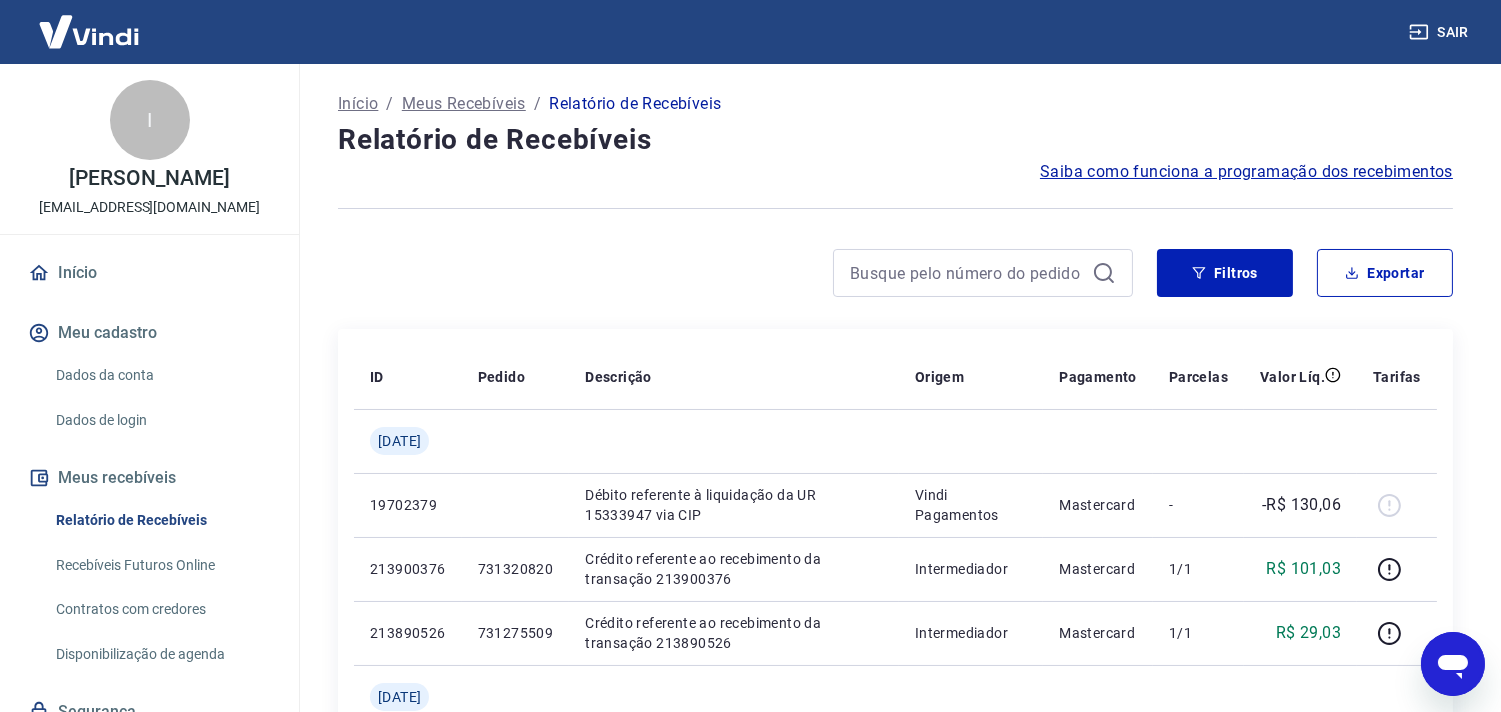 click on "Início / Meus Recebíveis / Relatório de Recebíveis" at bounding box center [895, 104] 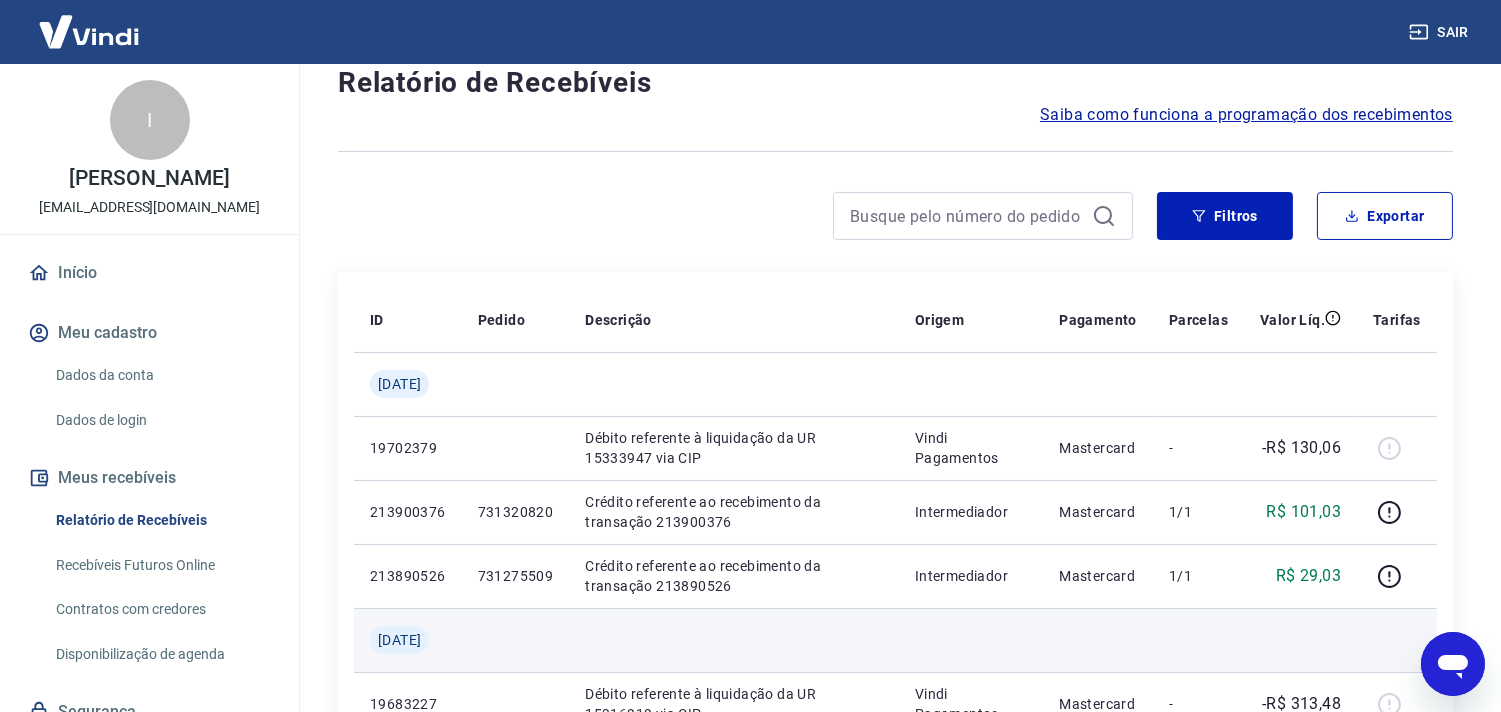 scroll, scrollTop: 0, scrollLeft: 0, axis: both 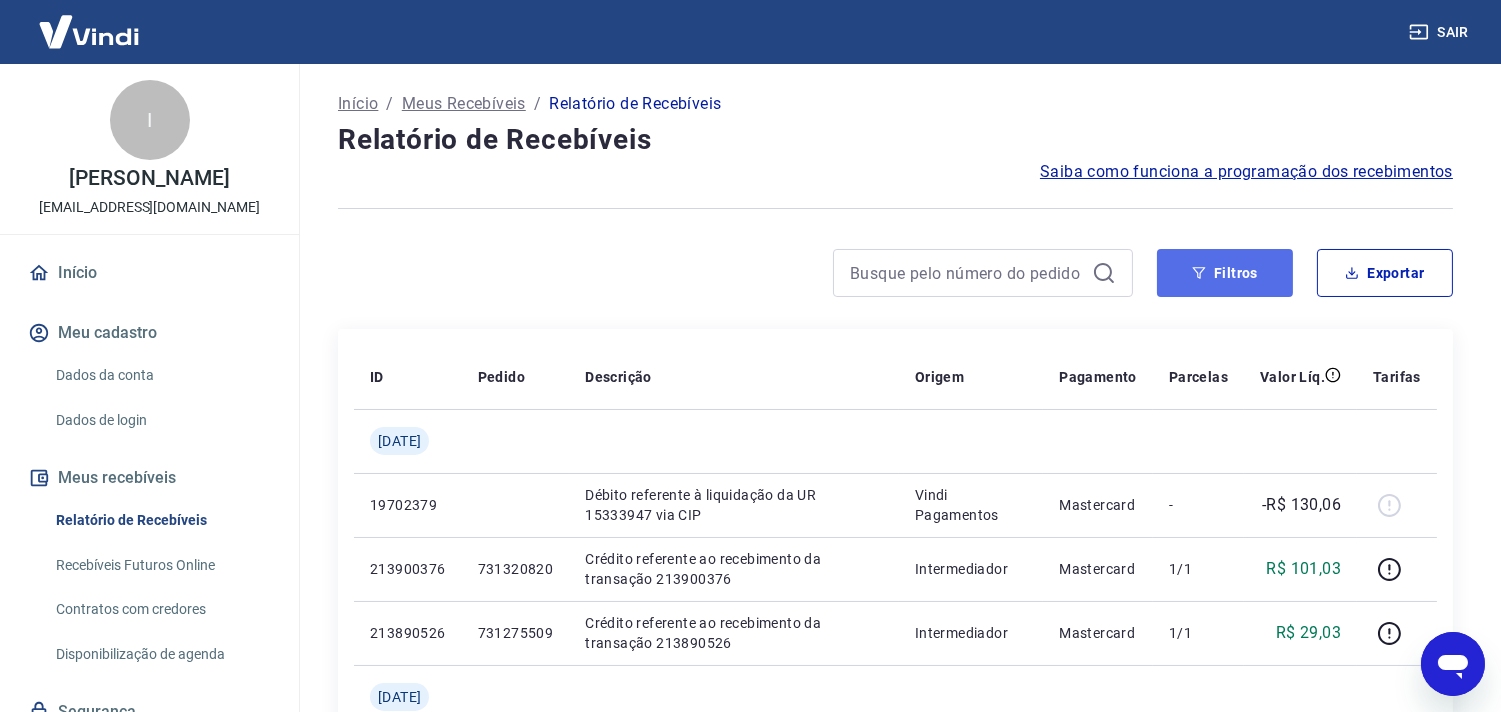 click on "Filtros" at bounding box center [1225, 273] 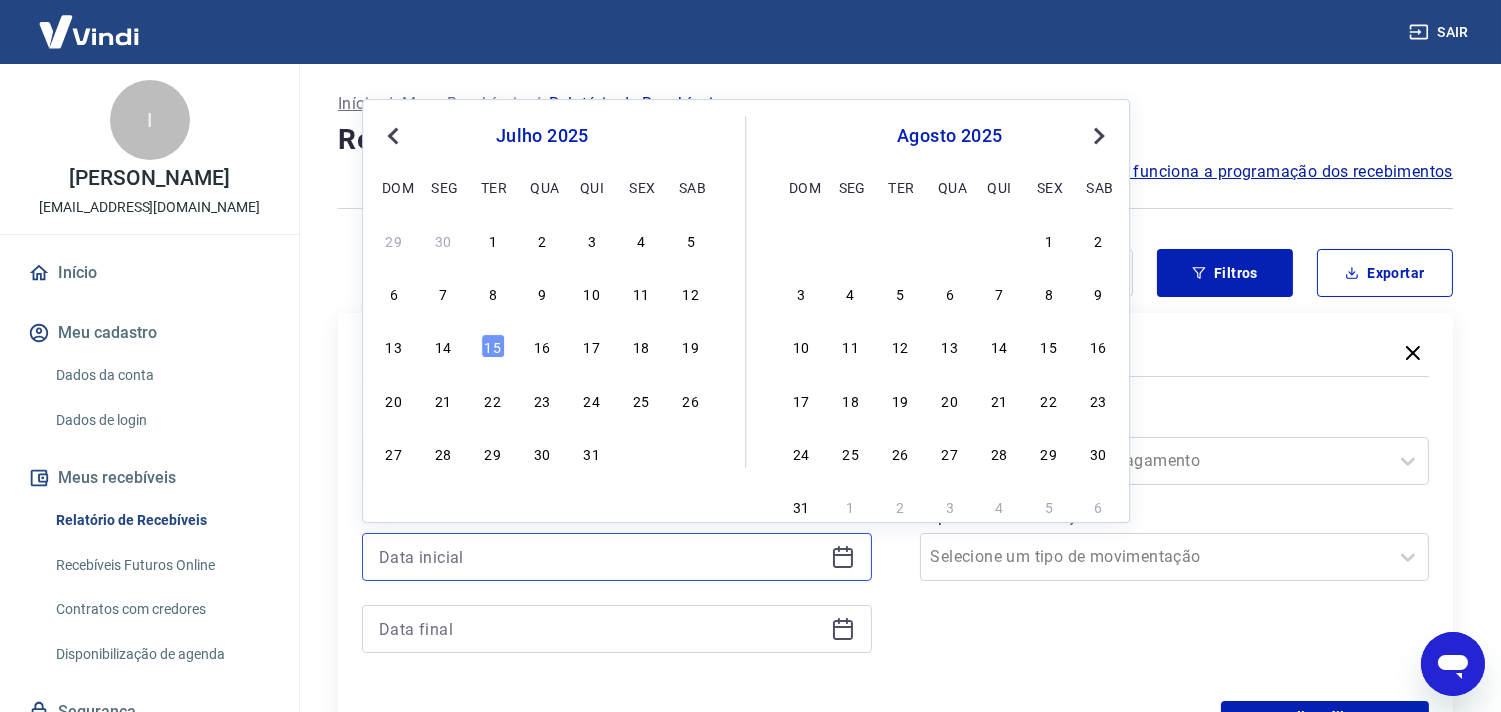 click at bounding box center [601, 557] 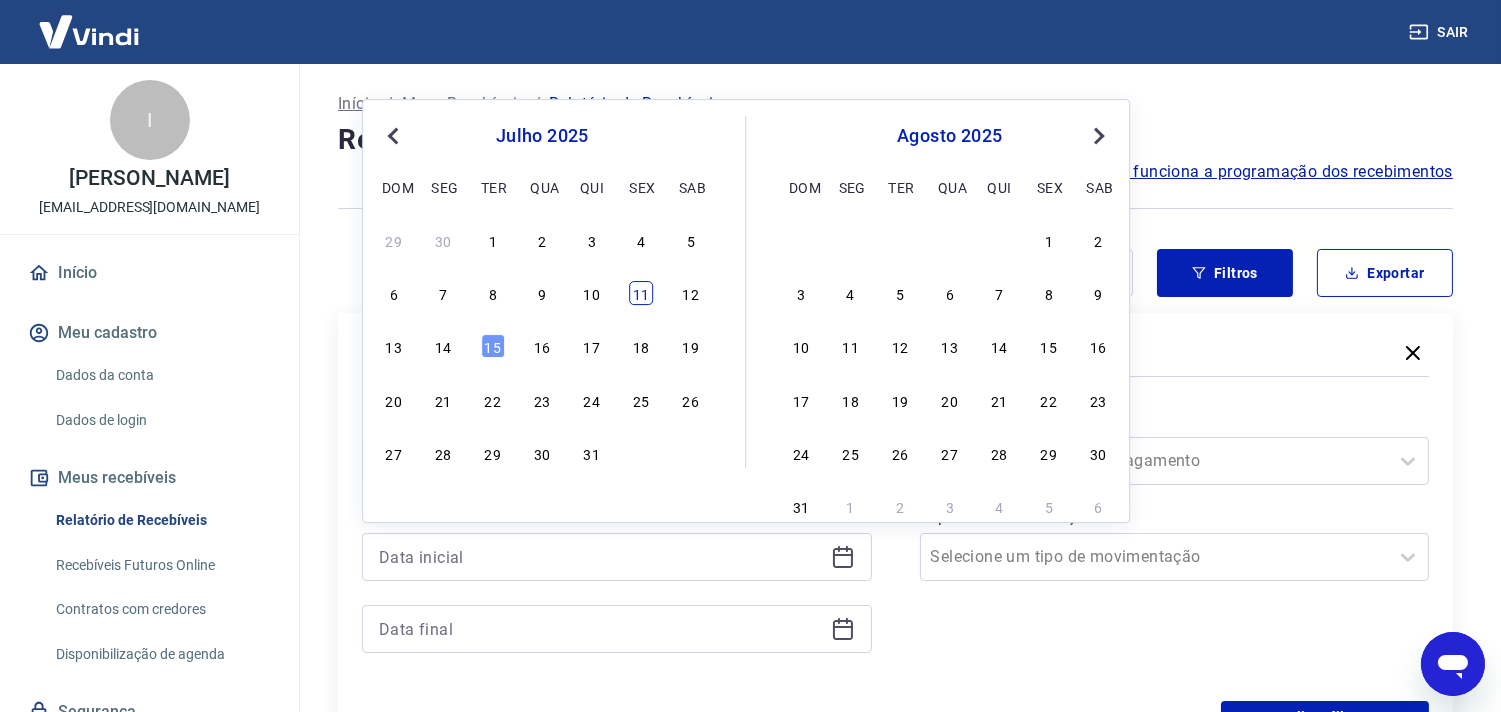 click on "11" at bounding box center (641, 293) 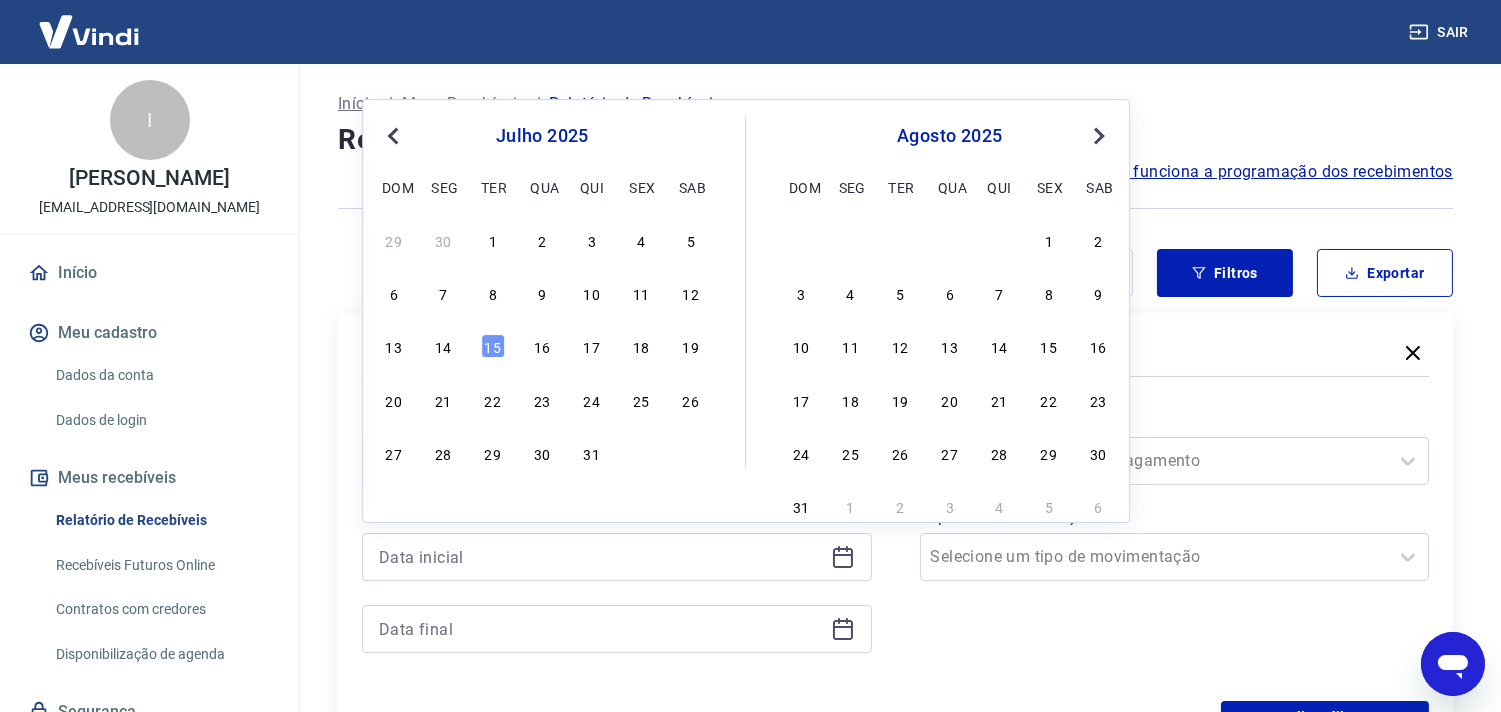 type on "[DATE]" 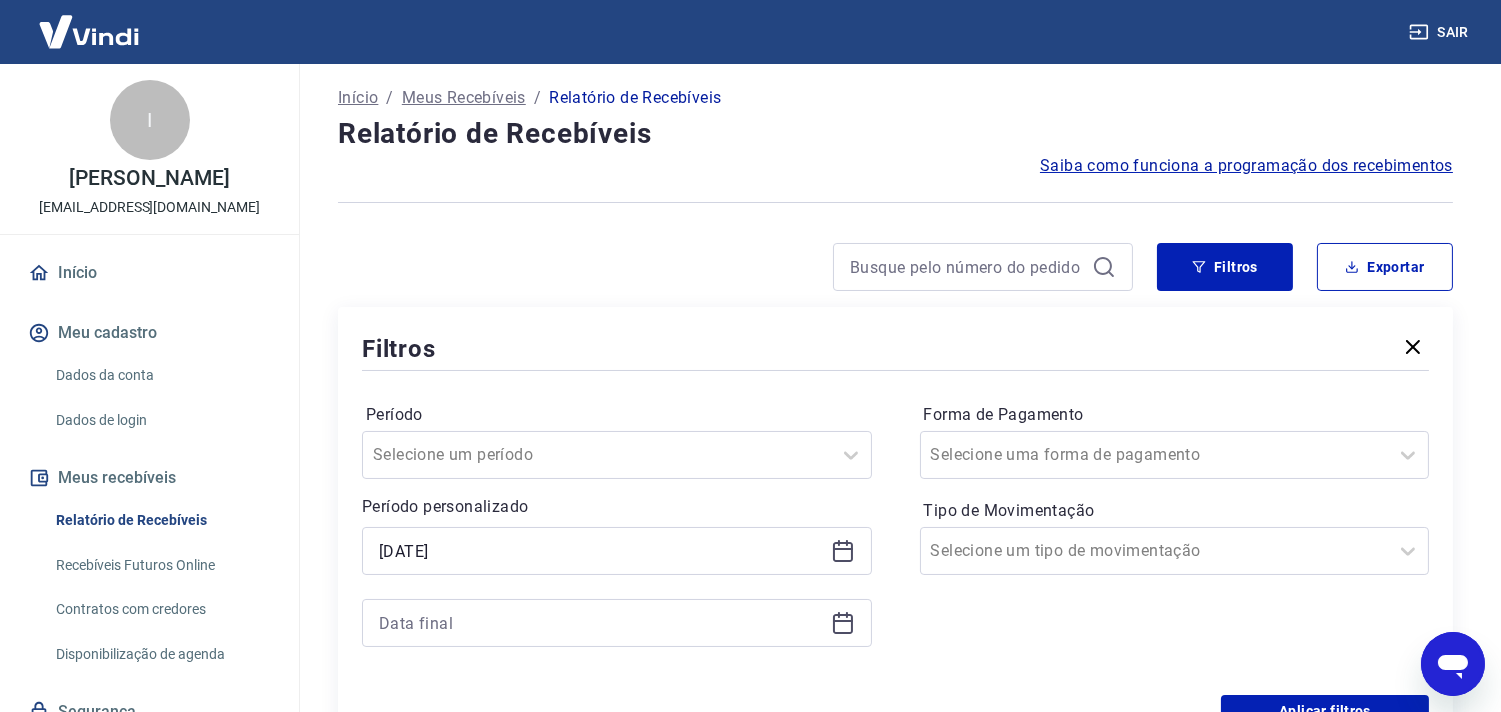 scroll, scrollTop: 222, scrollLeft: 0, axis: vertical 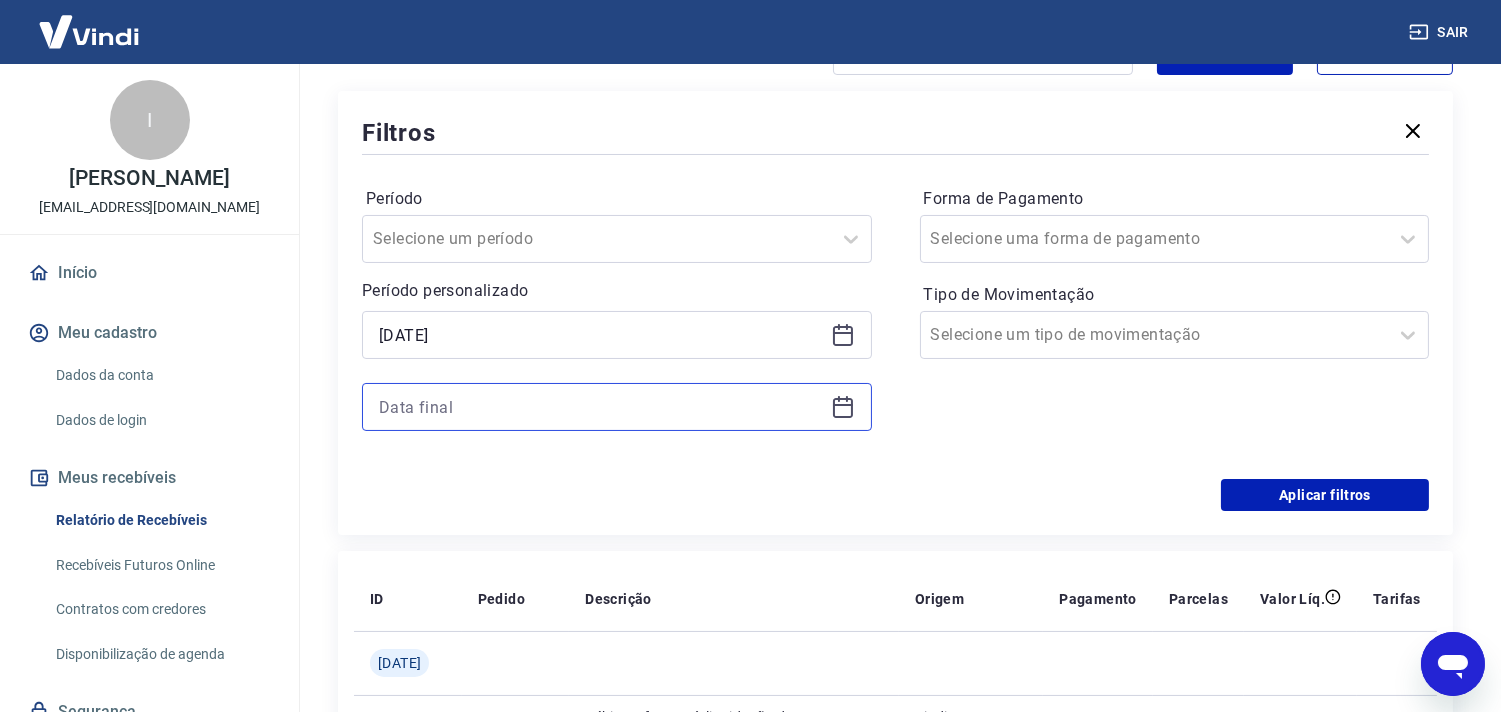 click at bounding box center (601, 407) 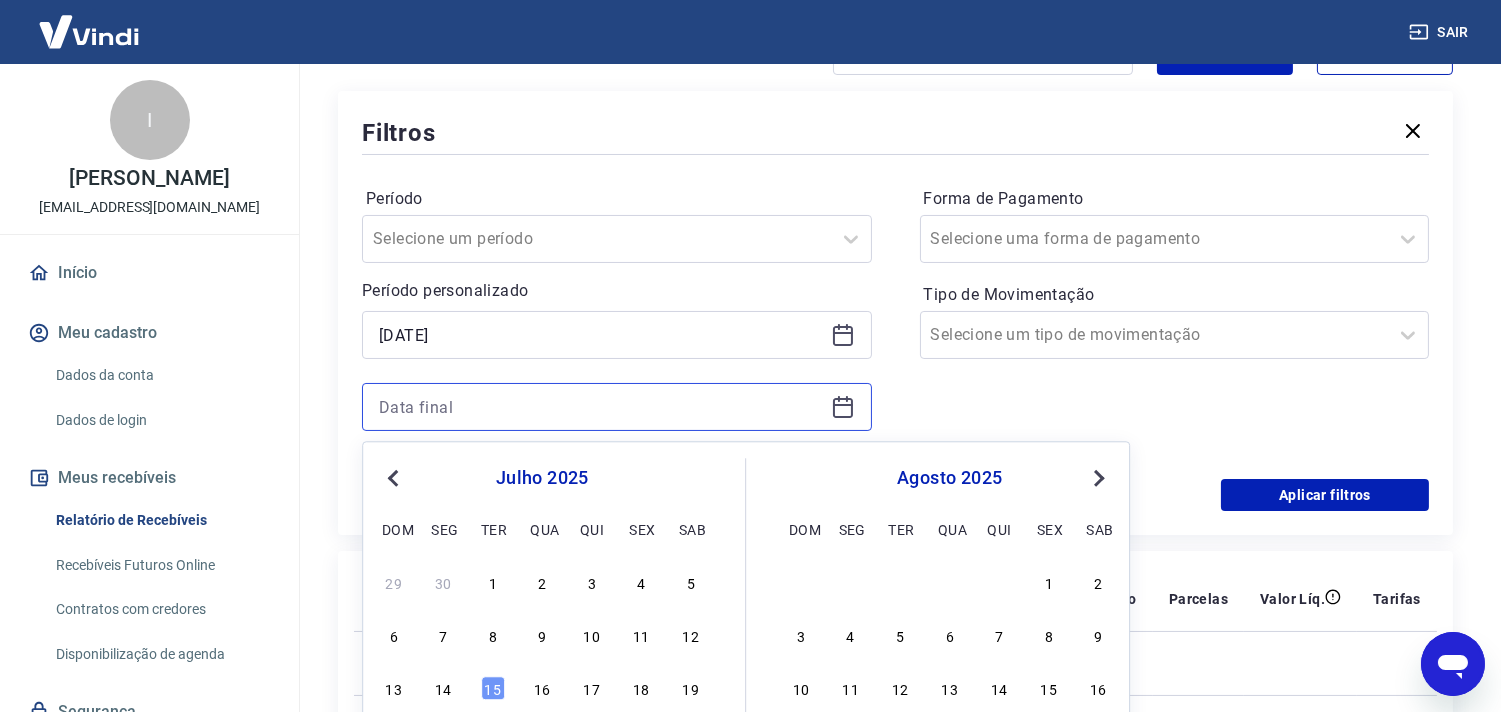 scroll, scrollTop: 444, scrollLeft: 0, axis: vertical 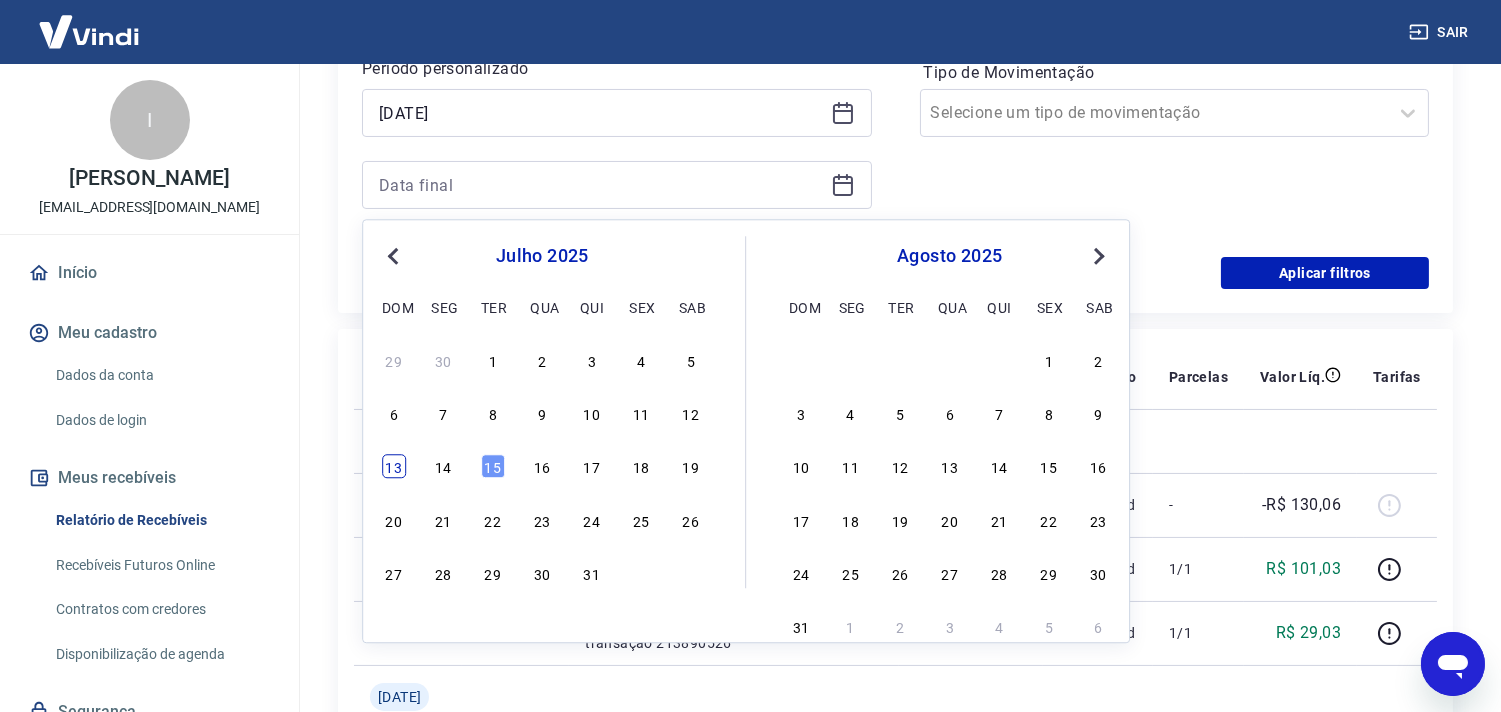 click on "13" at bounding box center [394, 467] 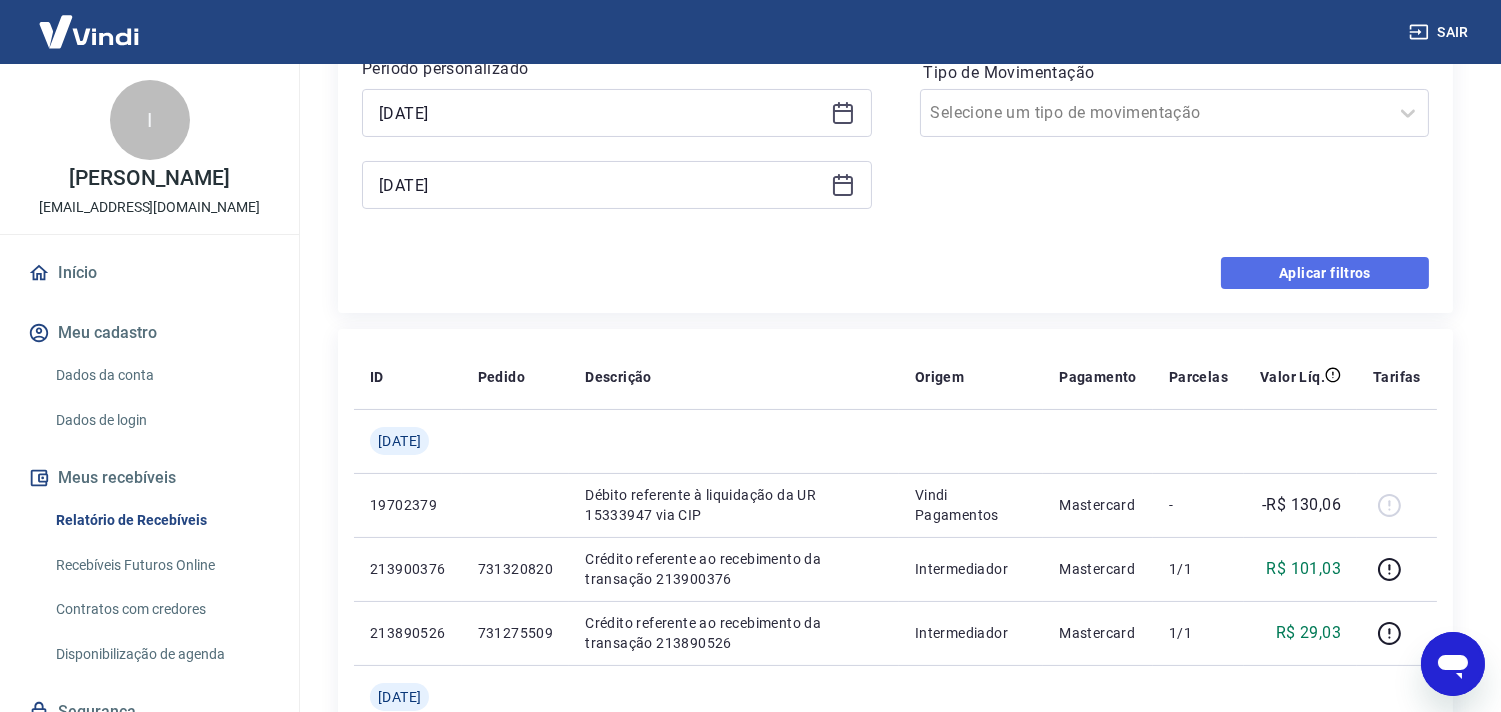 click on "Aplicar filtros" at bounding box center [1325, 273] 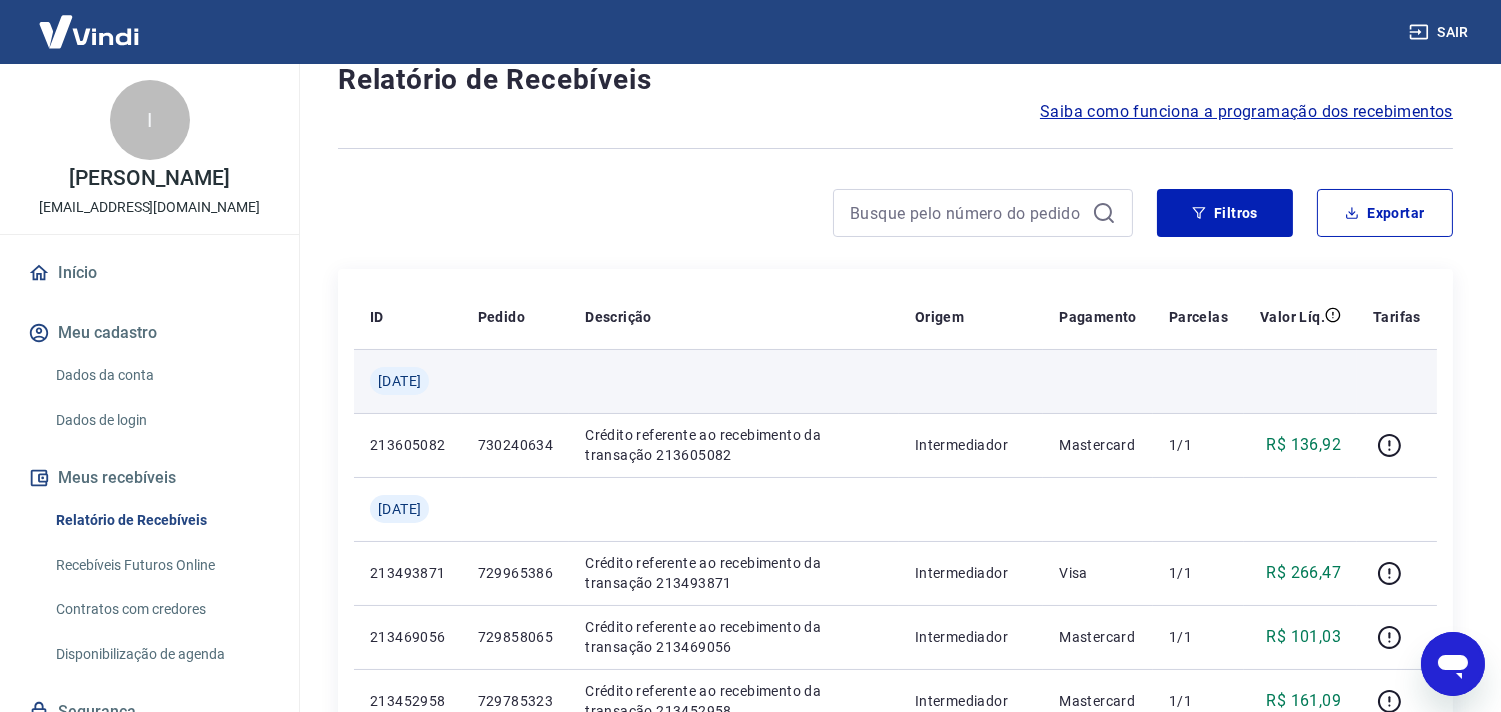 scroll, scrollTop: 111, scrollLeft: 0, axis: vertical 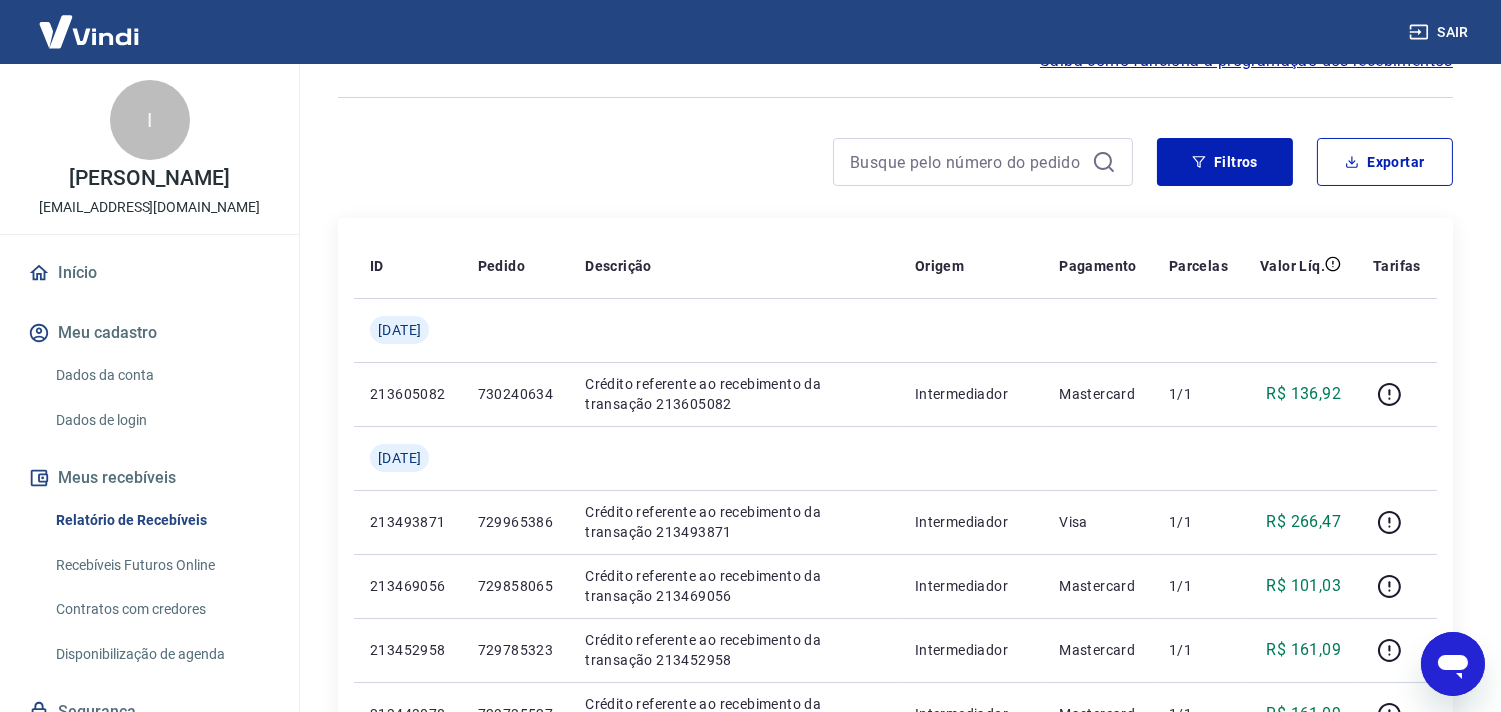 click at bounding box center [735, 162] 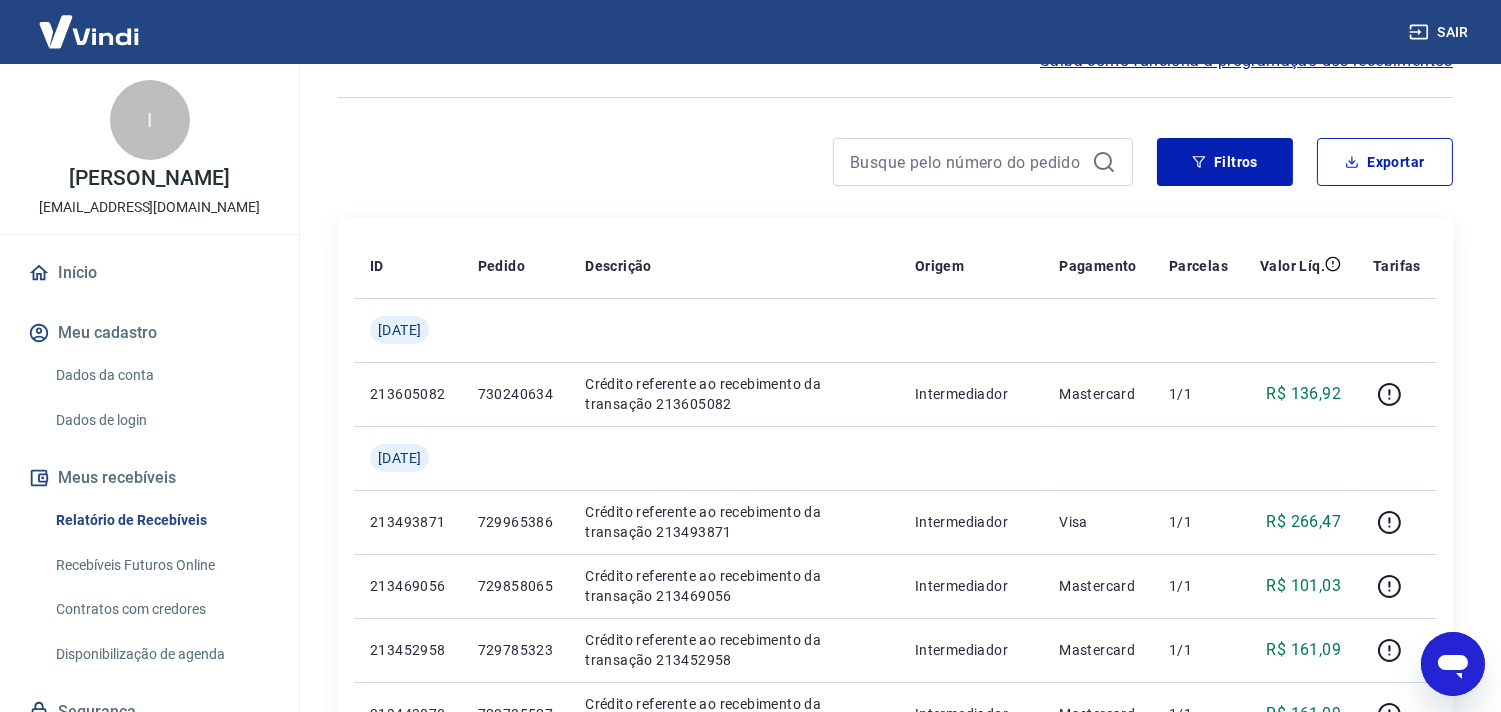 click on "Filtros Exportar" at bounding box center (895, 170) 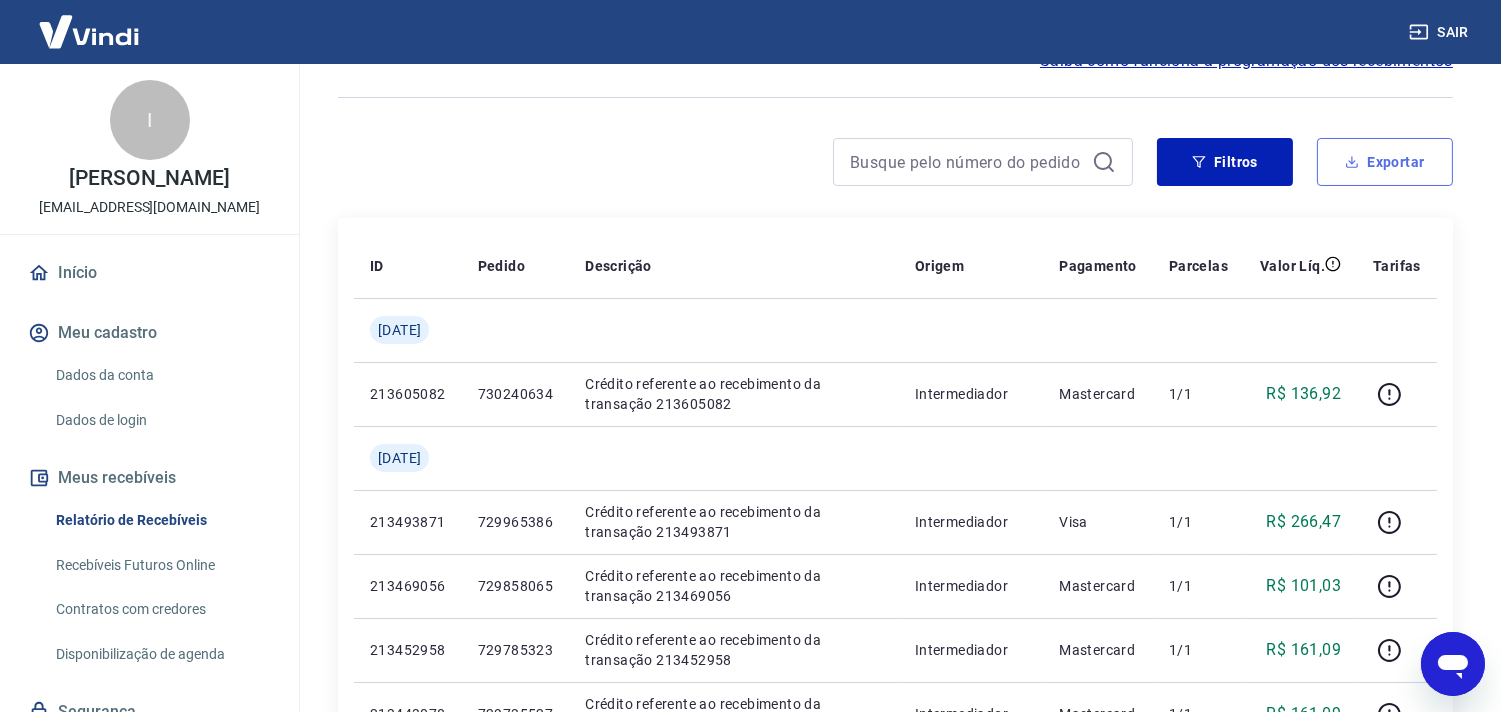 click on "Exportar" at bounding box center (1385, 162) 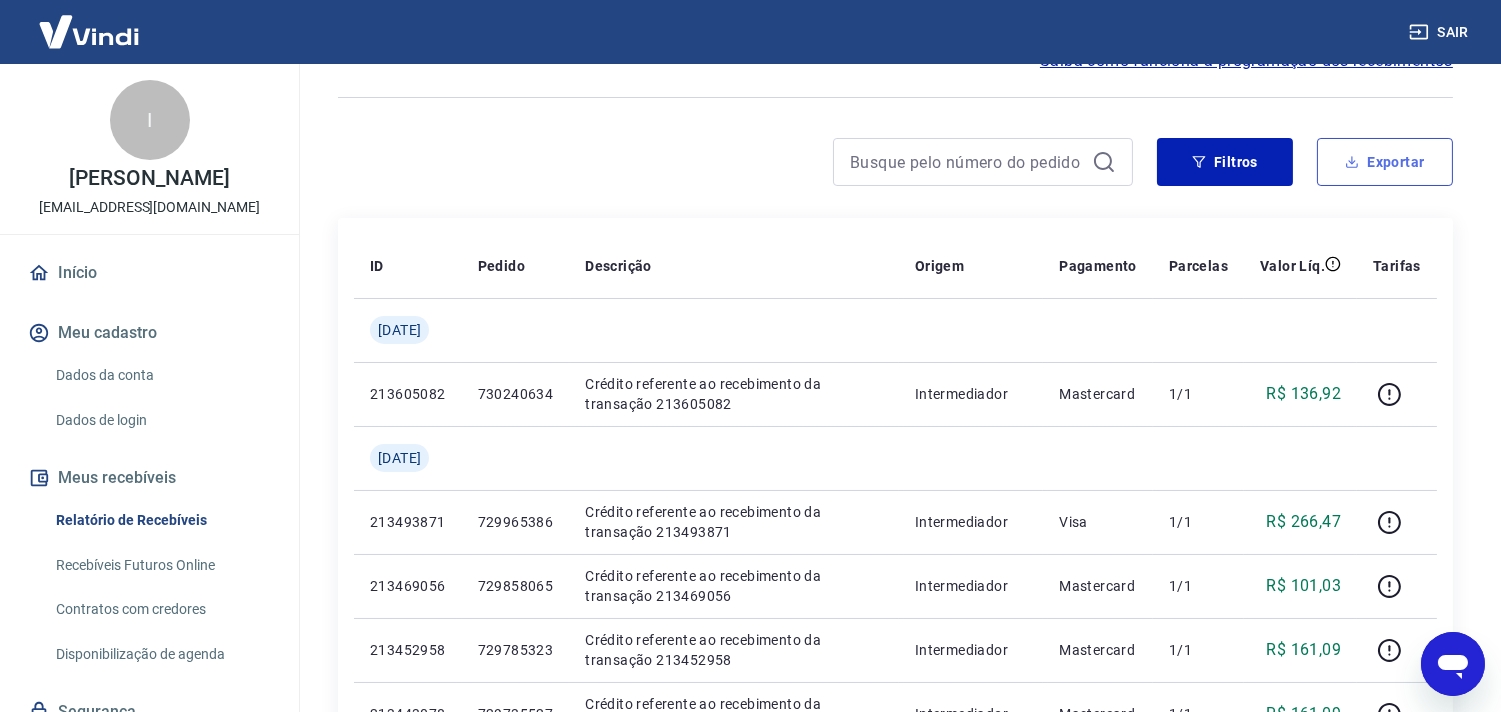 type on "[DATE]" 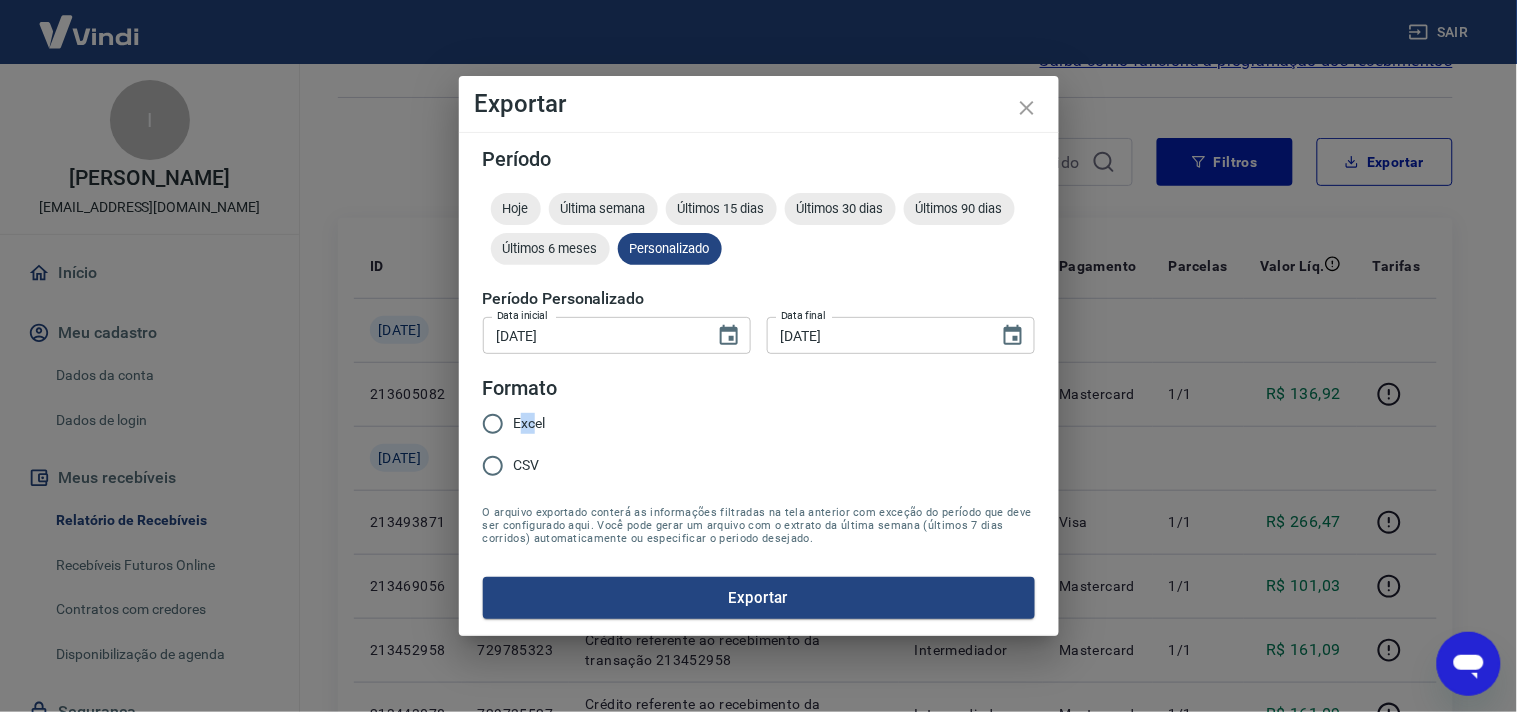 click on "Excel" at bounding box center (530, 423) 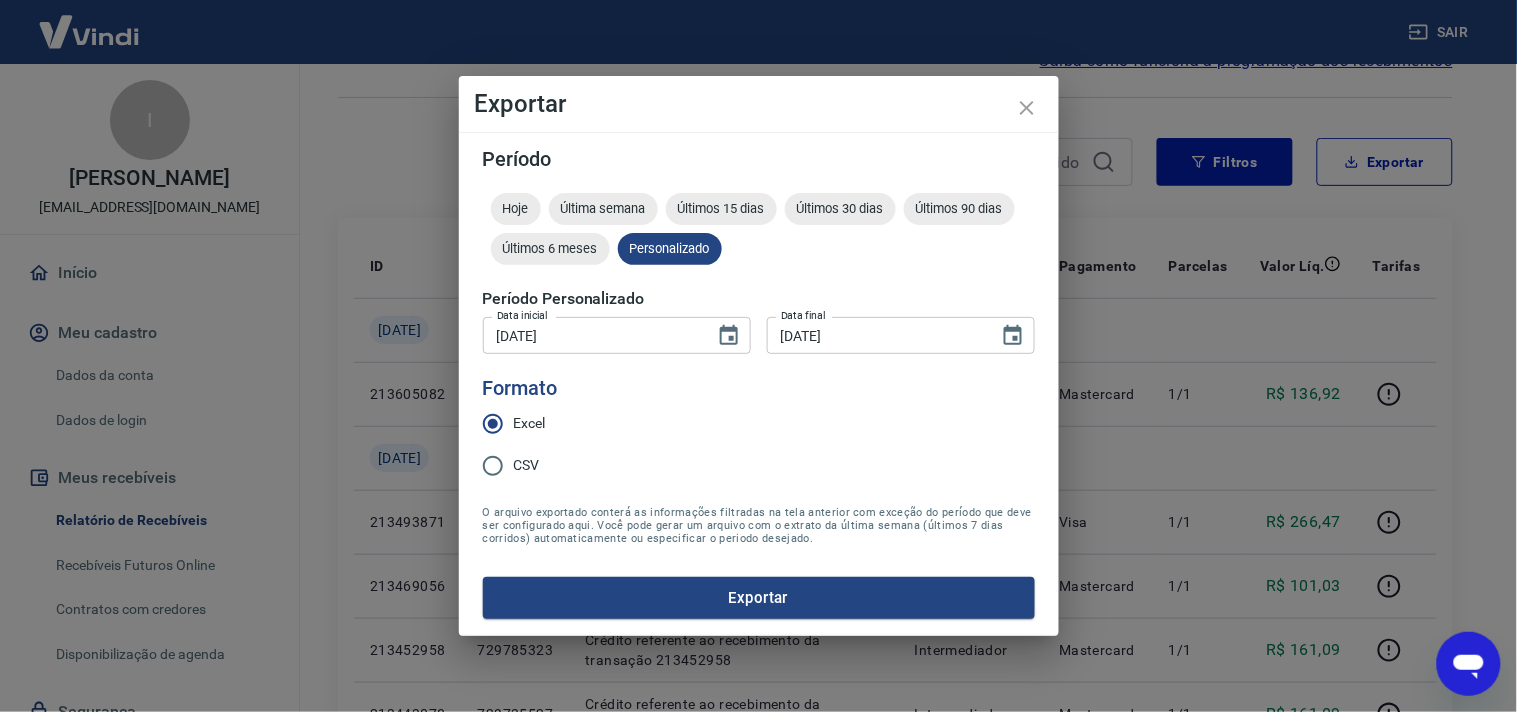click on "Hoje Última semana Últimos 15 dias Últimos 30 dias Últimos 90 dias Últimos 6 meses Personalizado" at bounding box center (759, 233) 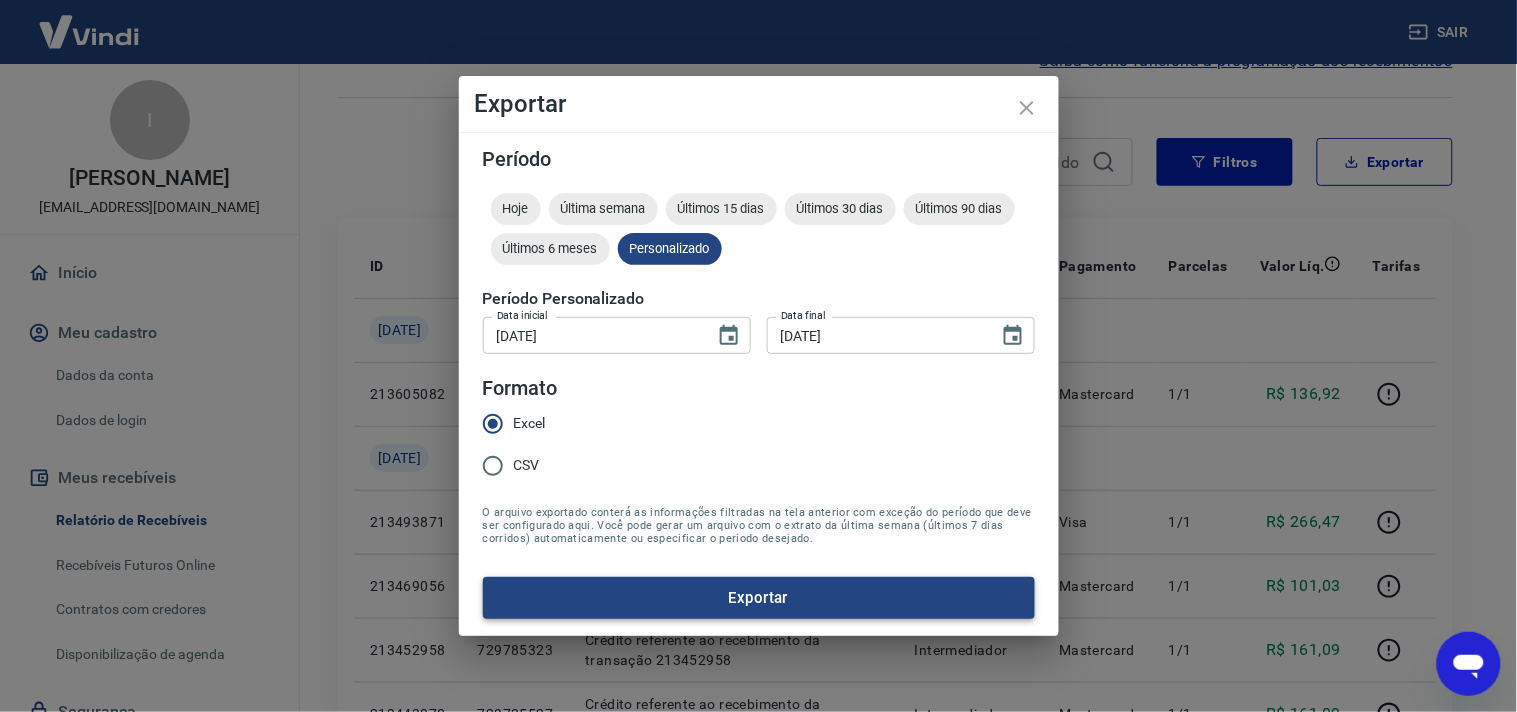 click on "Exportar" at bounding box center [759, 598] 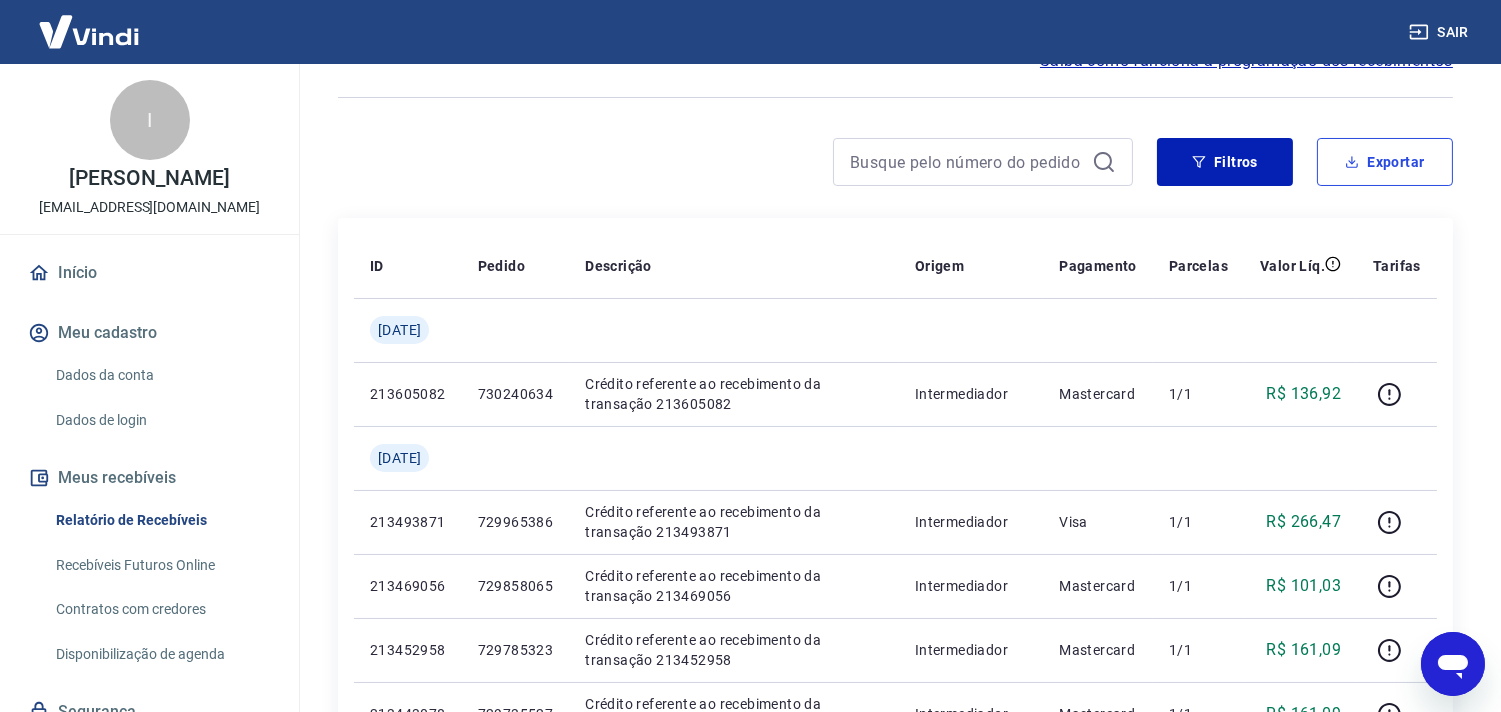 click on "Exportar" at bounding box center [1385, 162] 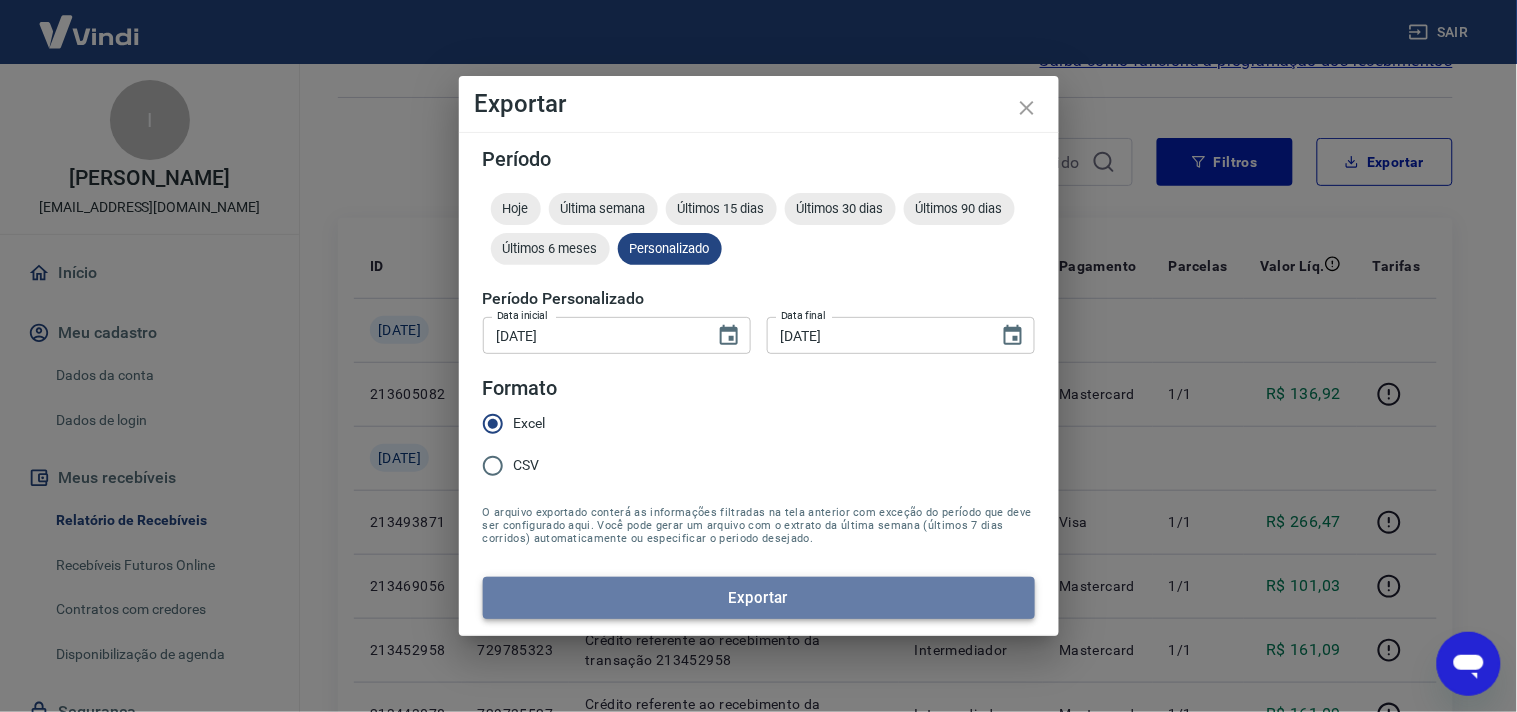 click on "Exportar" at bounding box center (759, 598) 